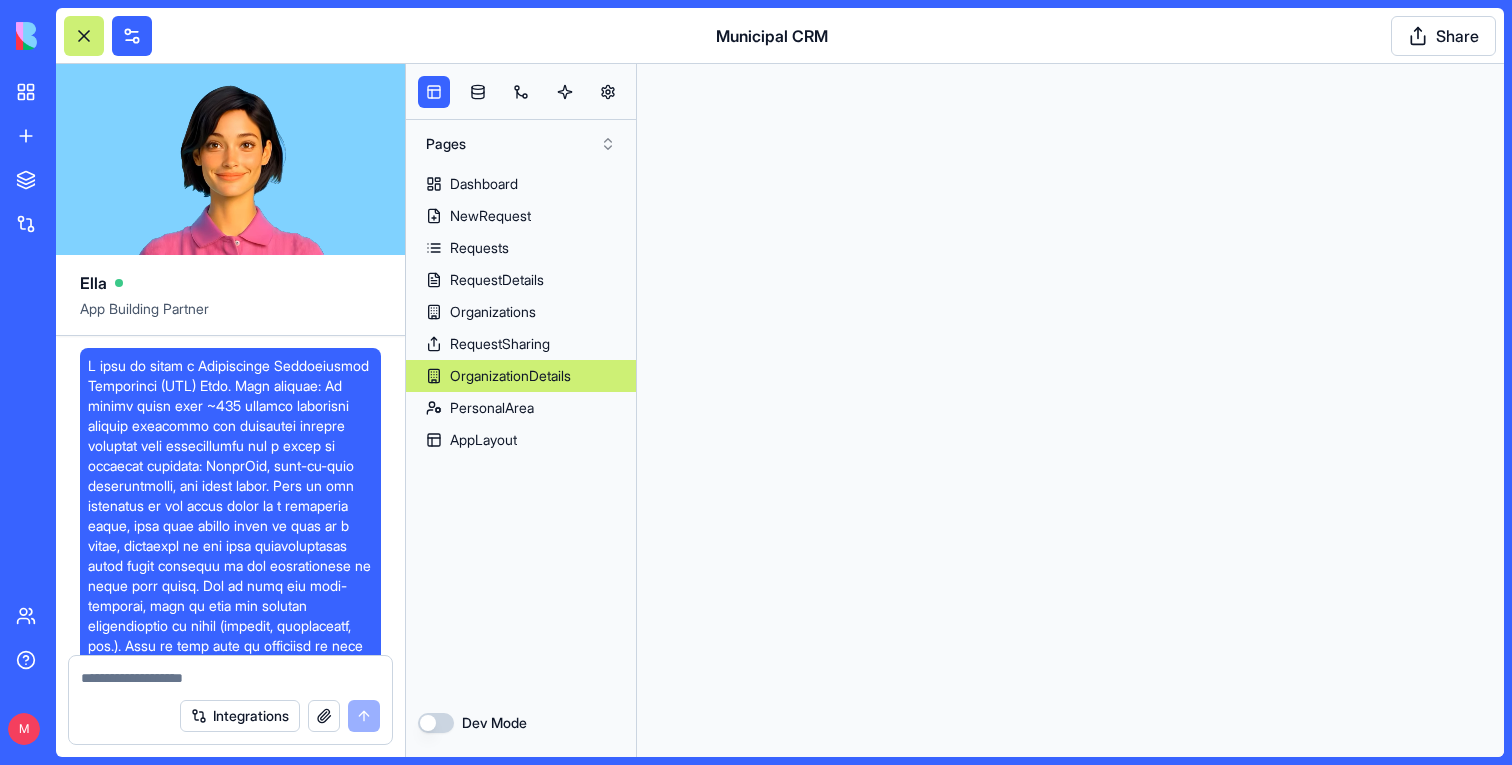 scroll, scrollTop: 0, scrollLeft: 0, axis: both 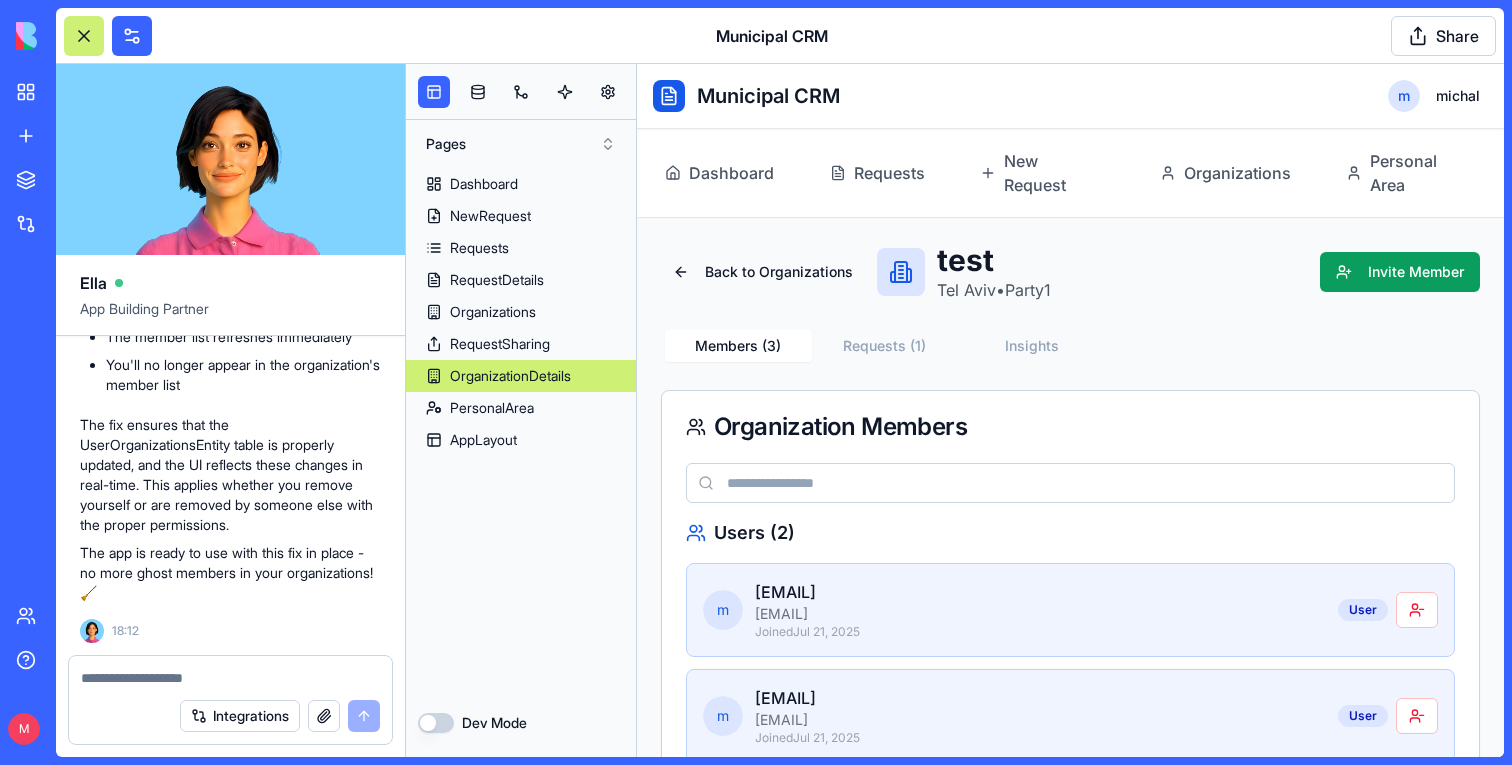 type 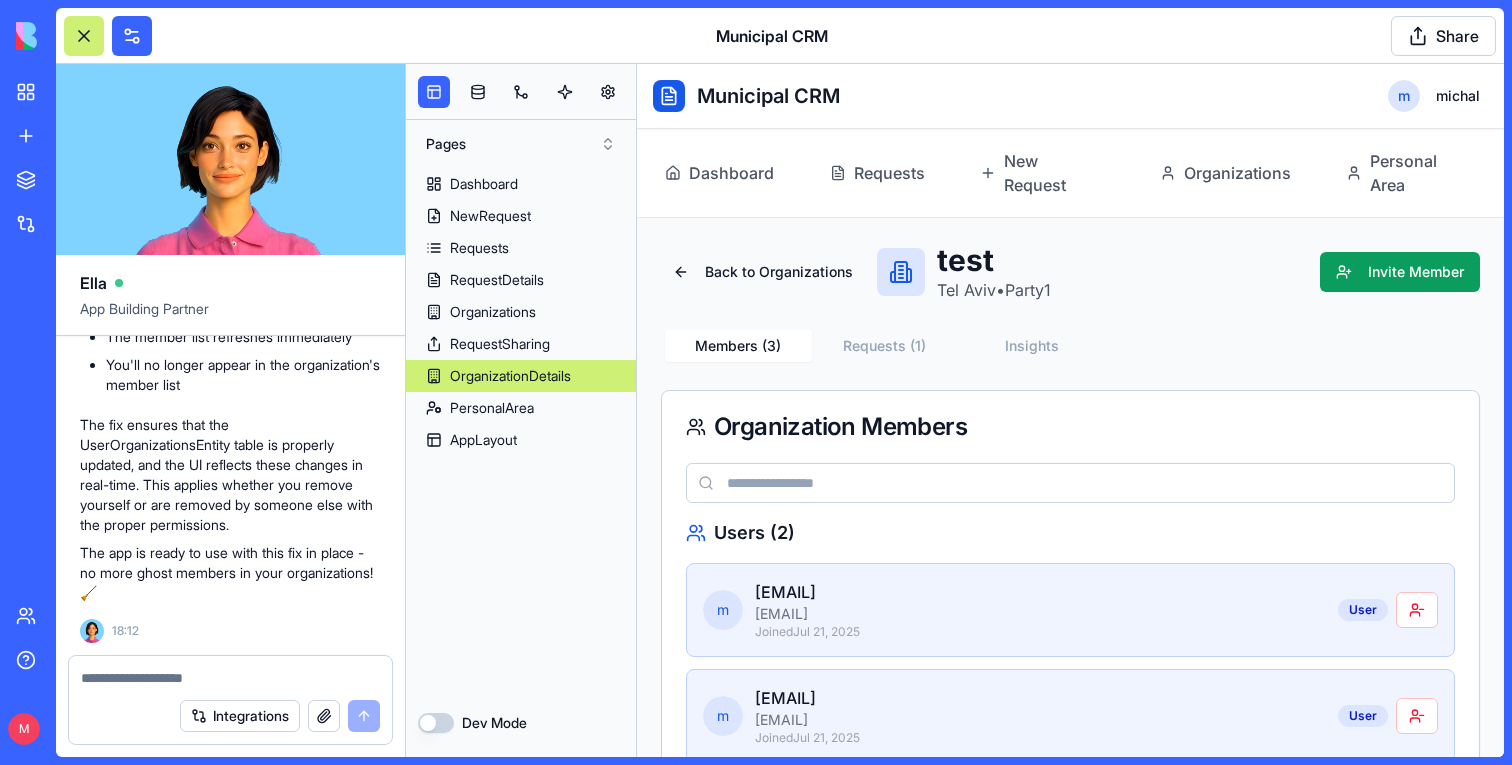scroll, scrollTop: 68423, scrollLeft: 0, axis: vertical 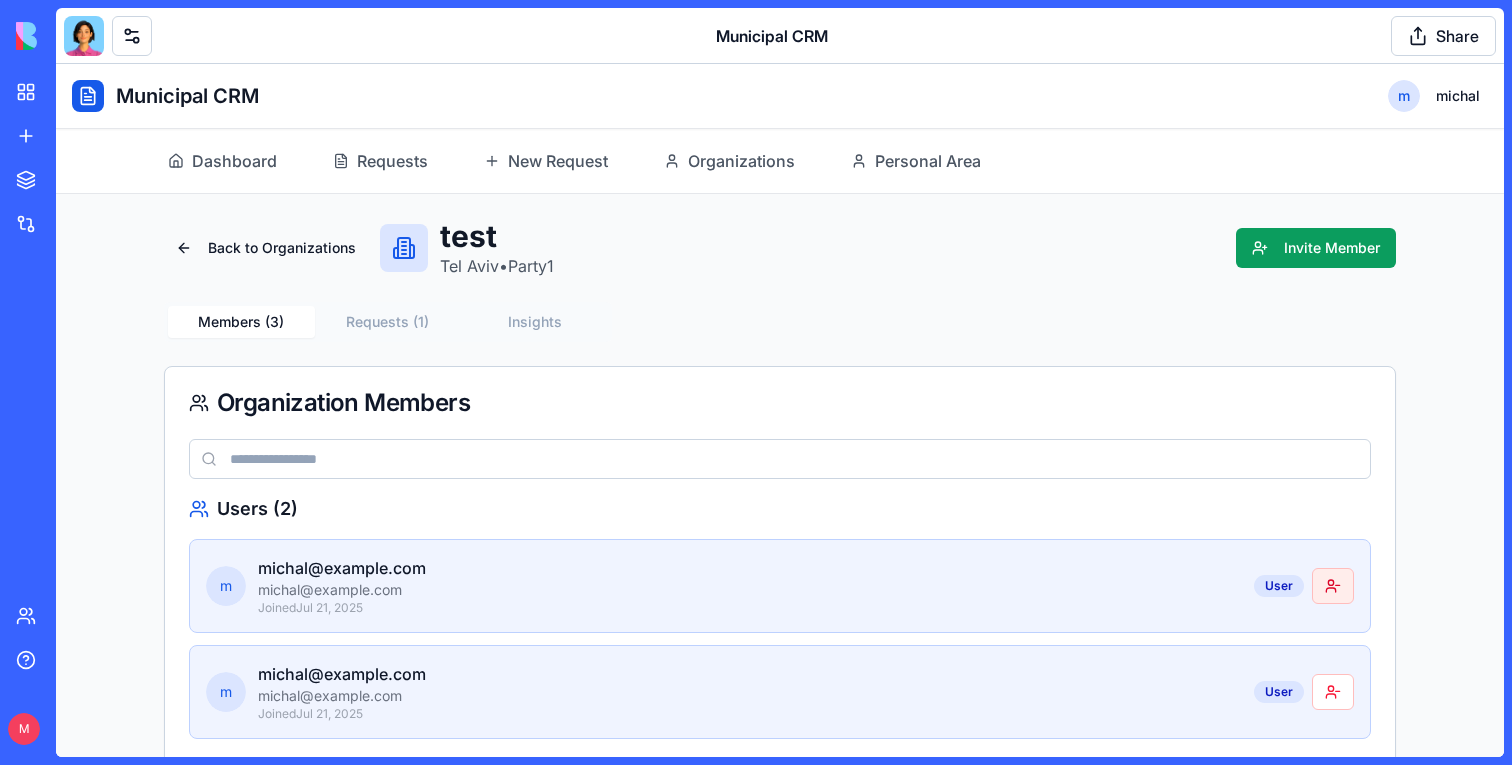 click at bounding box center (1333, 586) 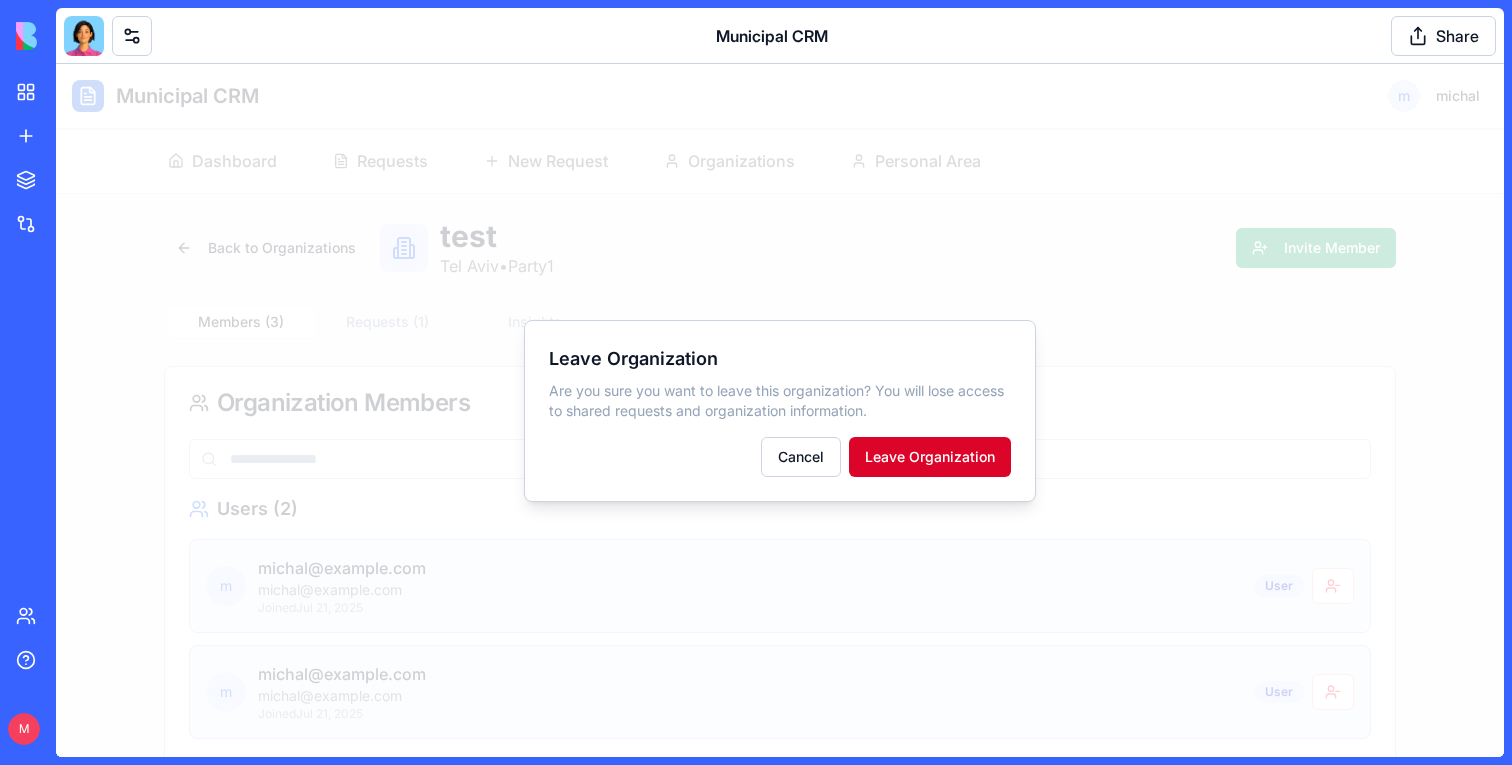 click on "Leave Organization" at bounding box center [930, 457] 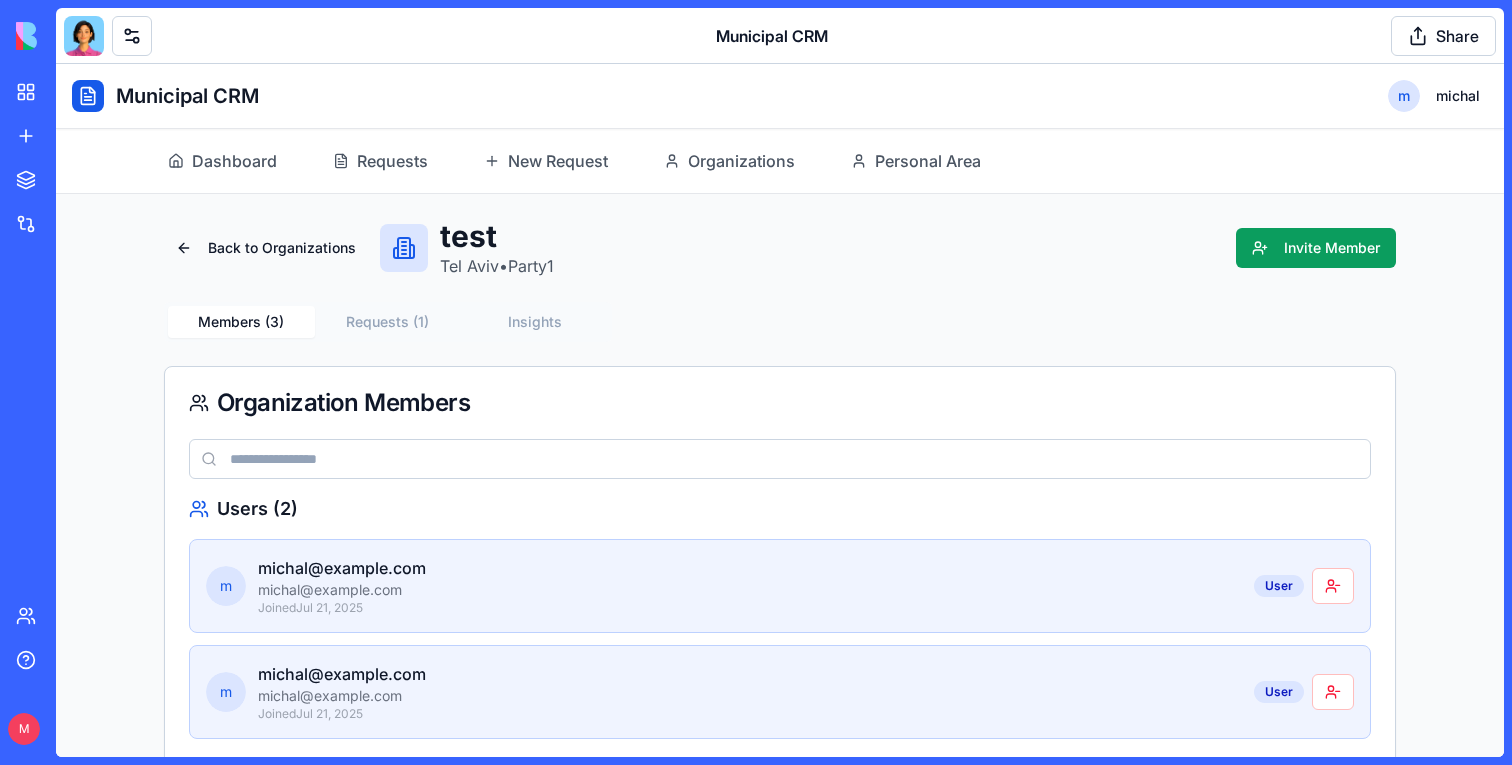scroll, scrollTop: 209, scrollLeft: 0, axis: vertical 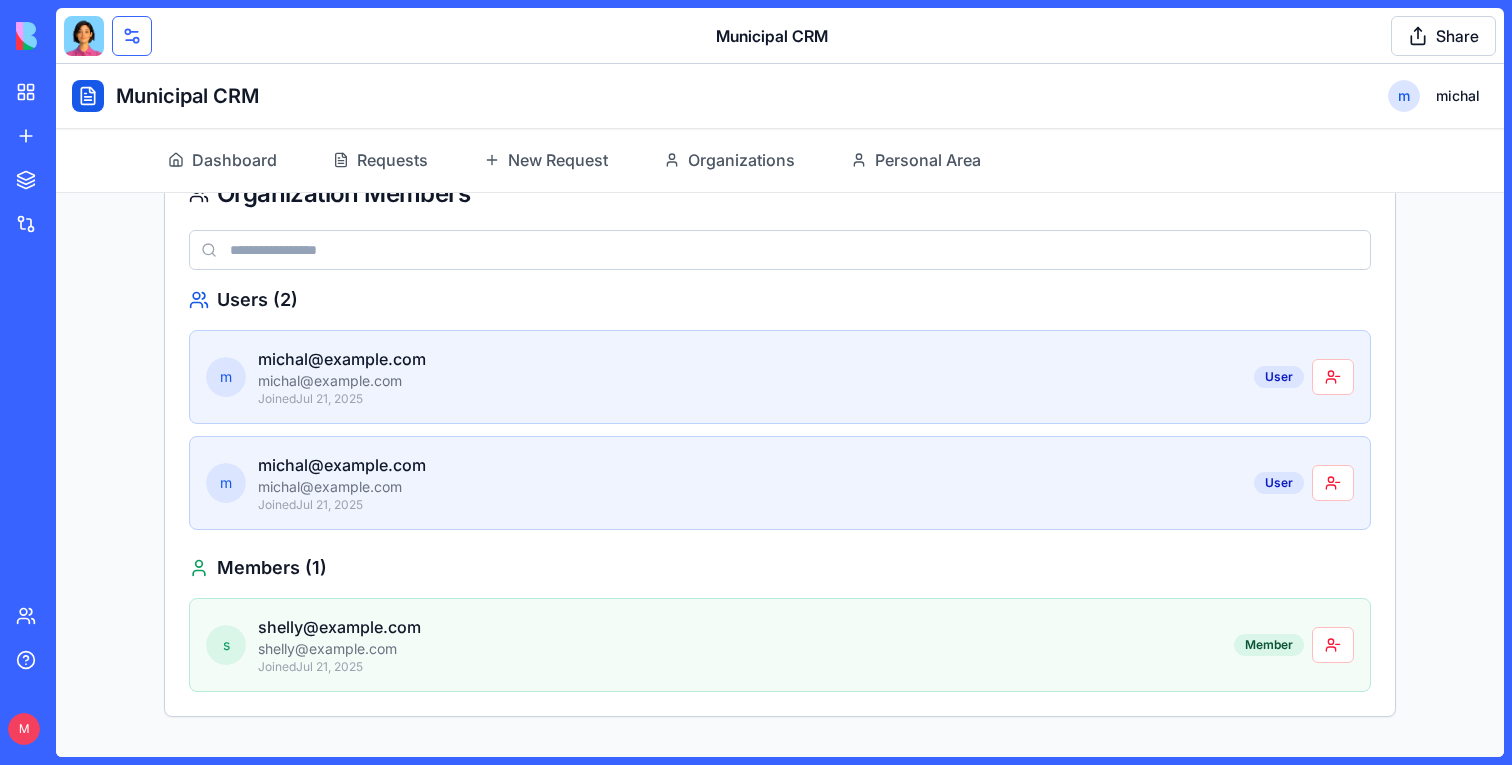 click at bounding box center (132, 36) 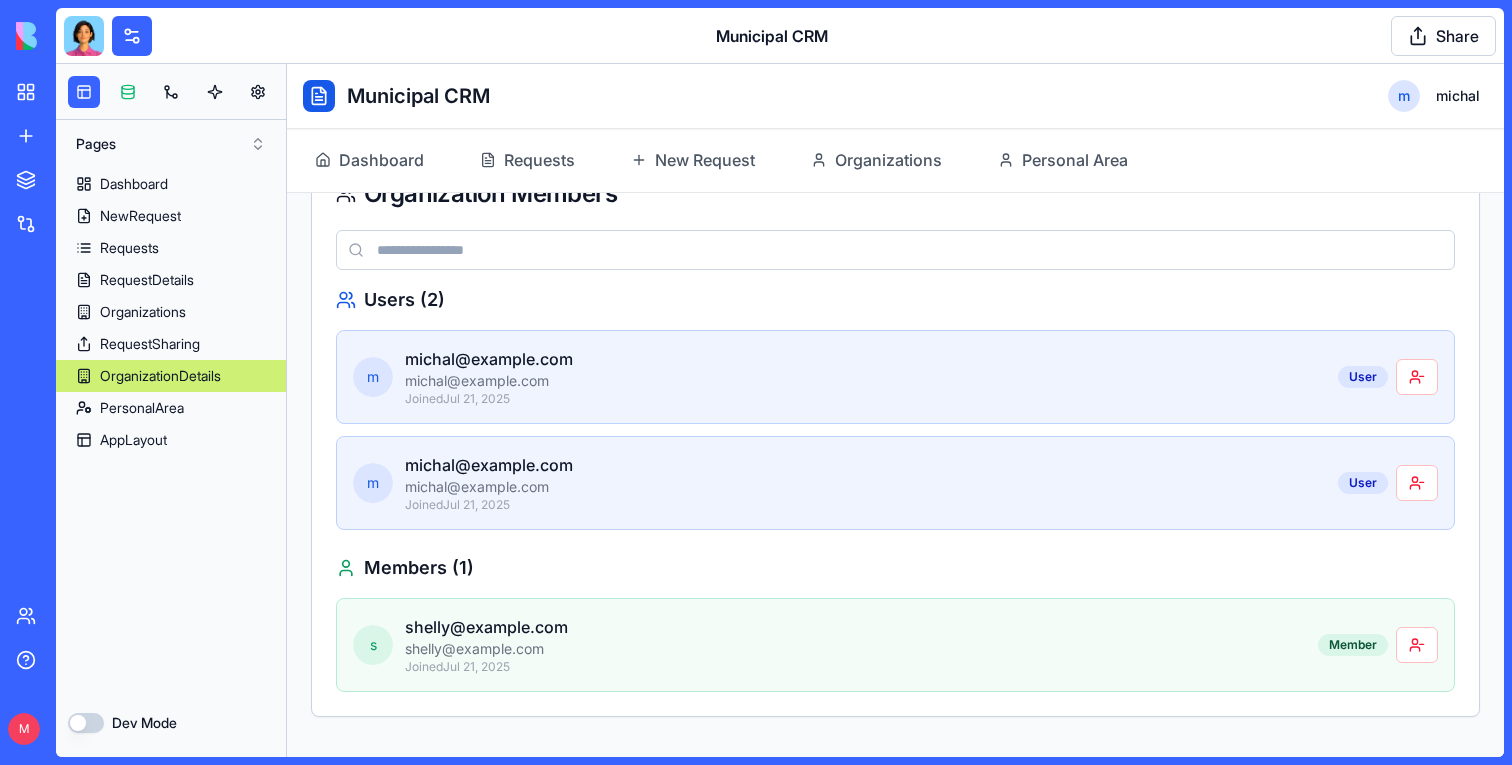 click at bounding box center [128, 92] 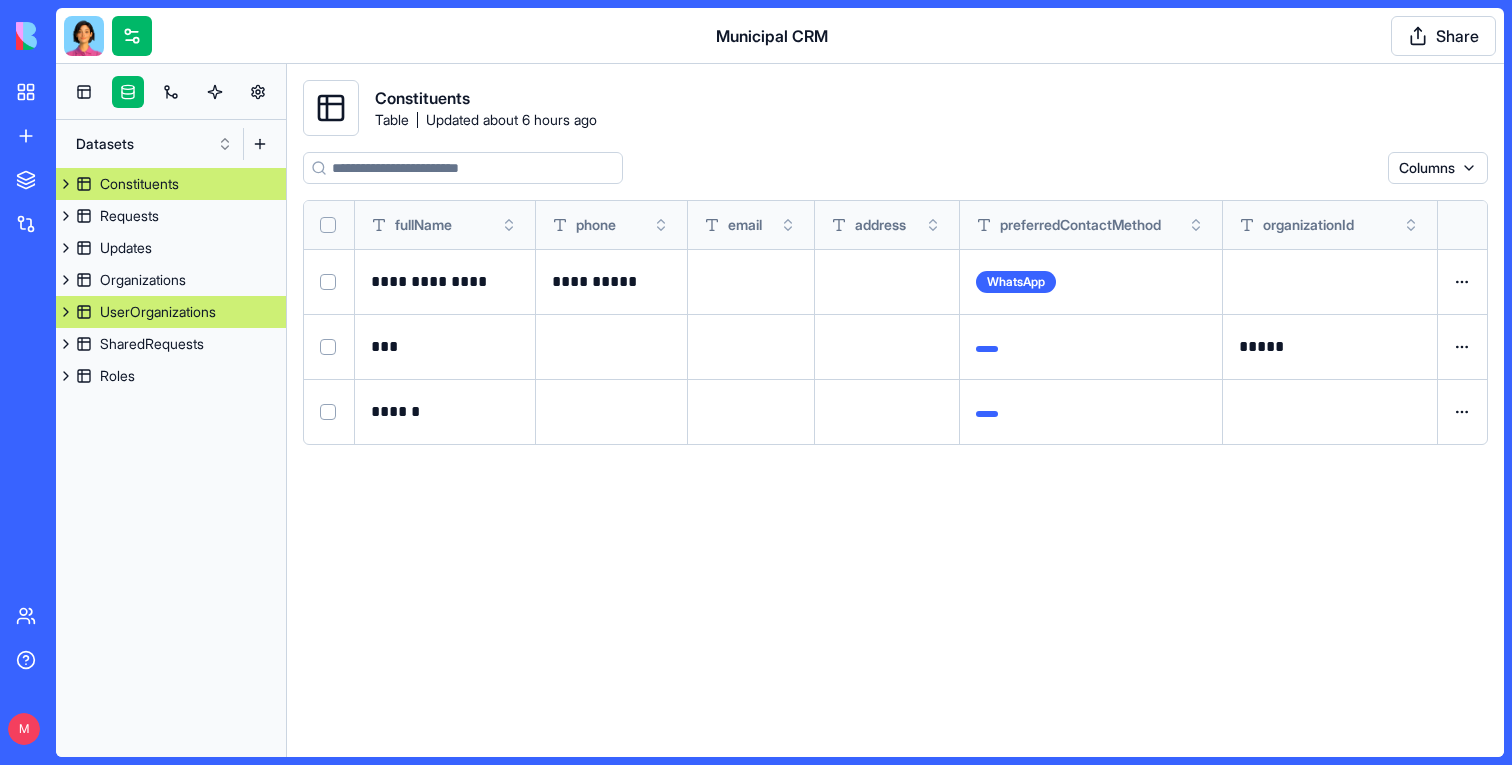 click on "UserOrganizations" at bounding box center [158, 312] 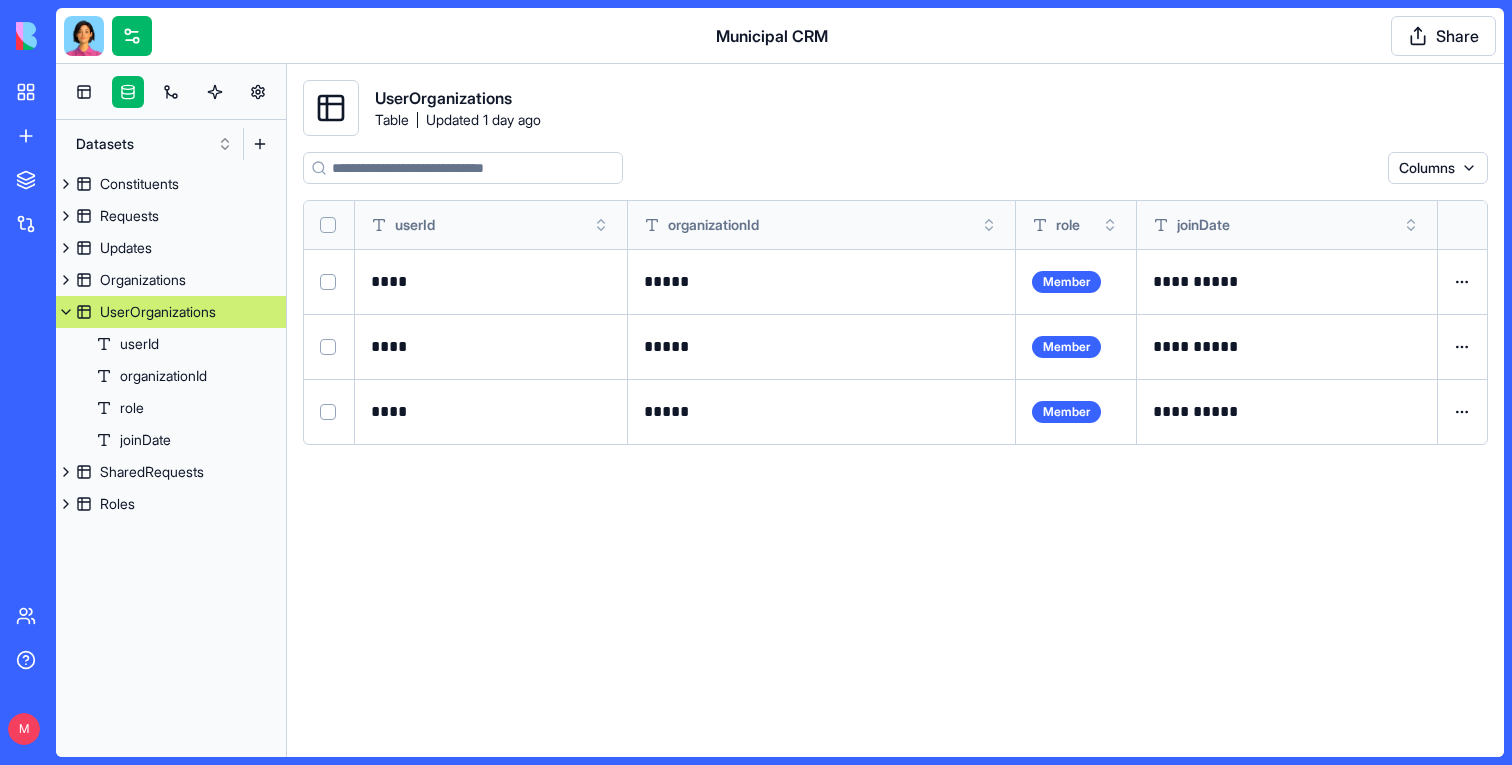 click on "UserOrganizations" at bounding box center [443, 98] 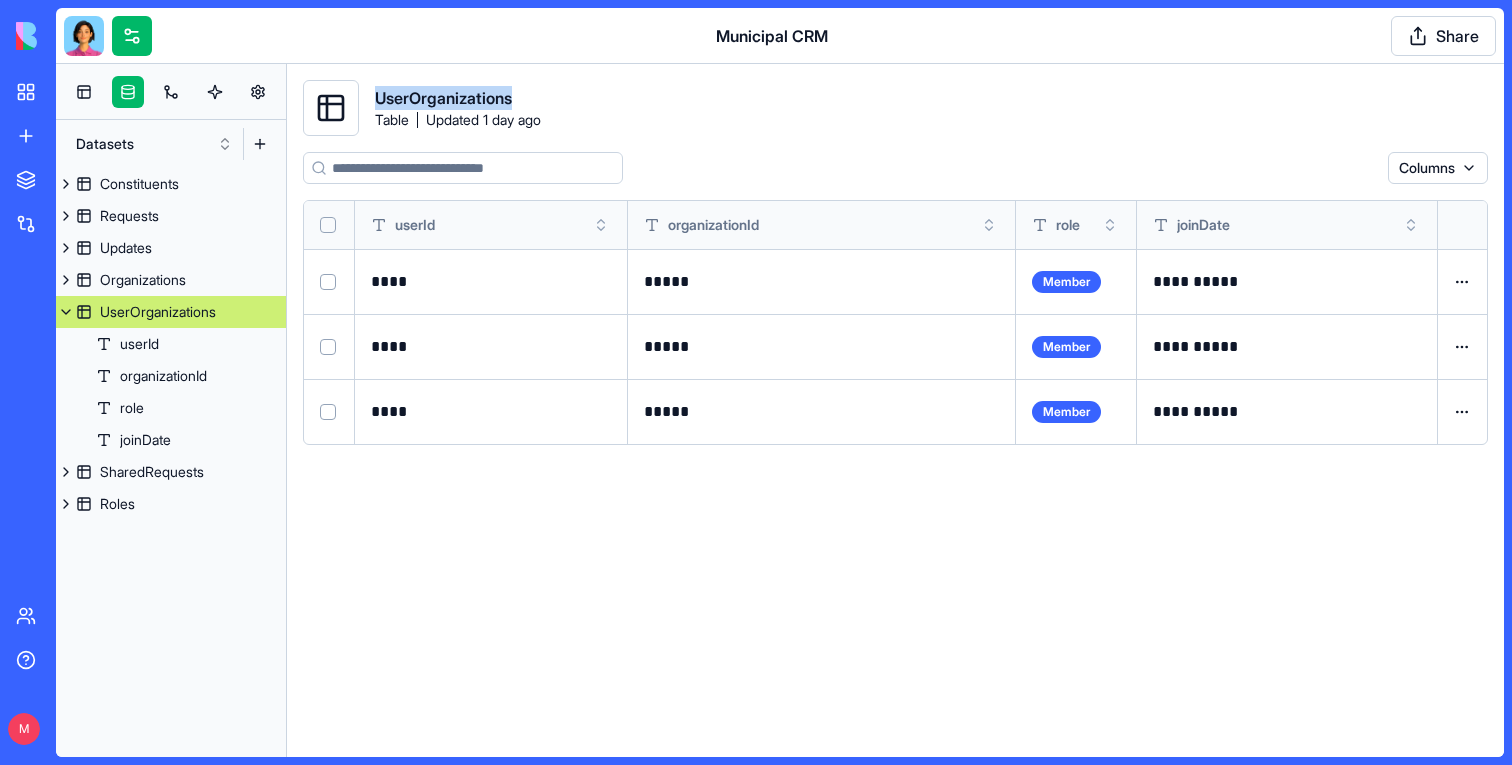 click on "UserOrganizations" at bounding box center (443, 98) 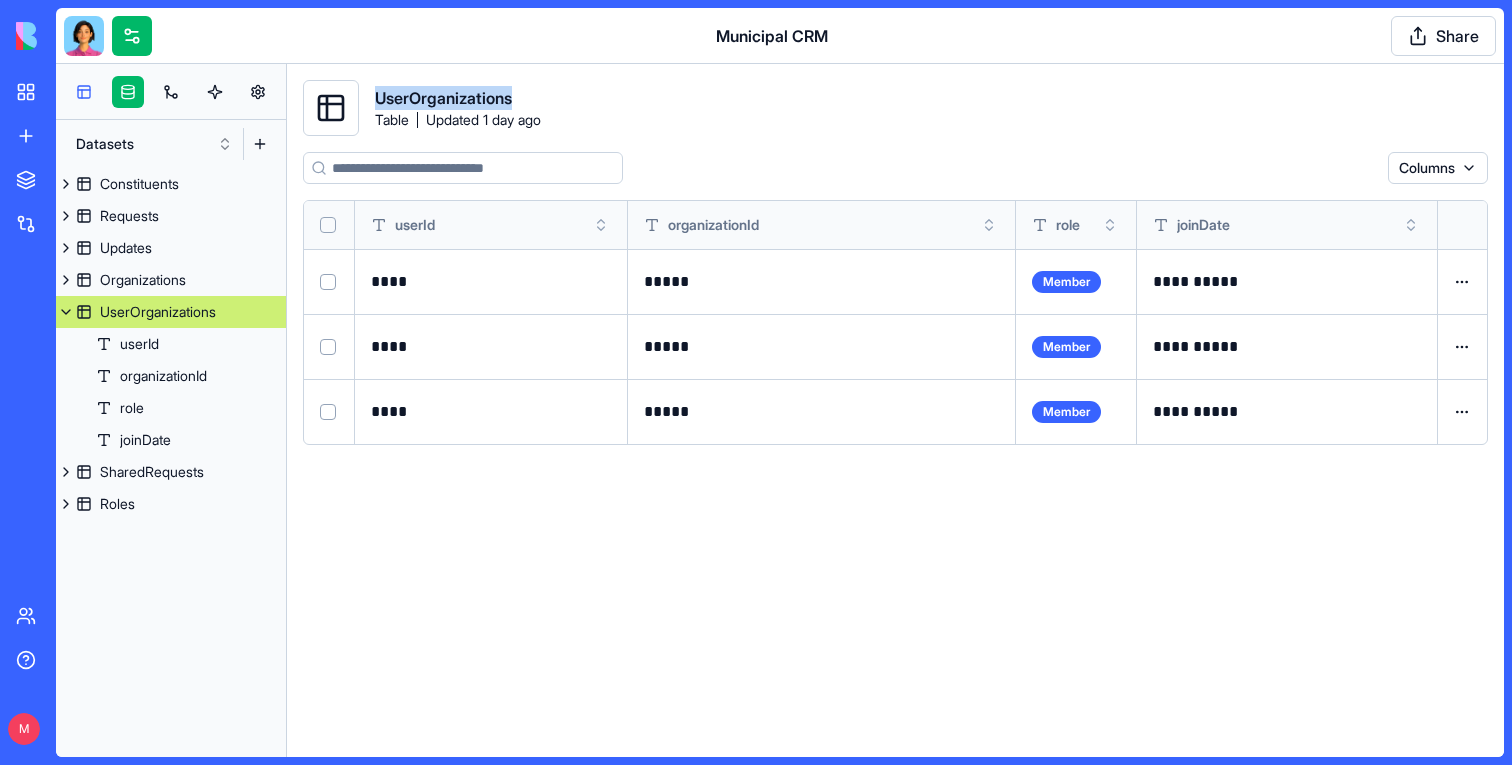 click at bounding box center [84, 92] 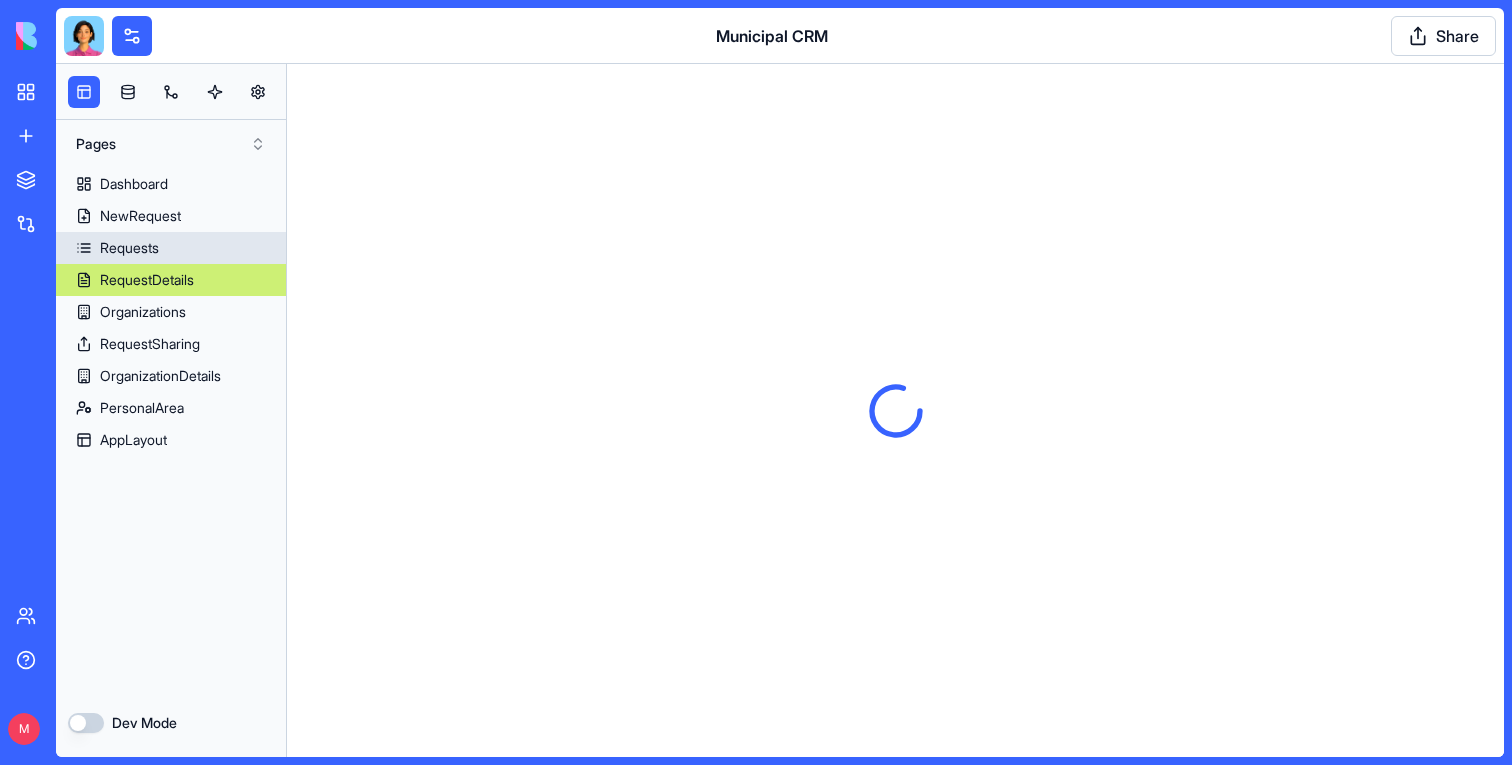 scroll, scrollTop: 0, scrollLeft: 0, axis: both 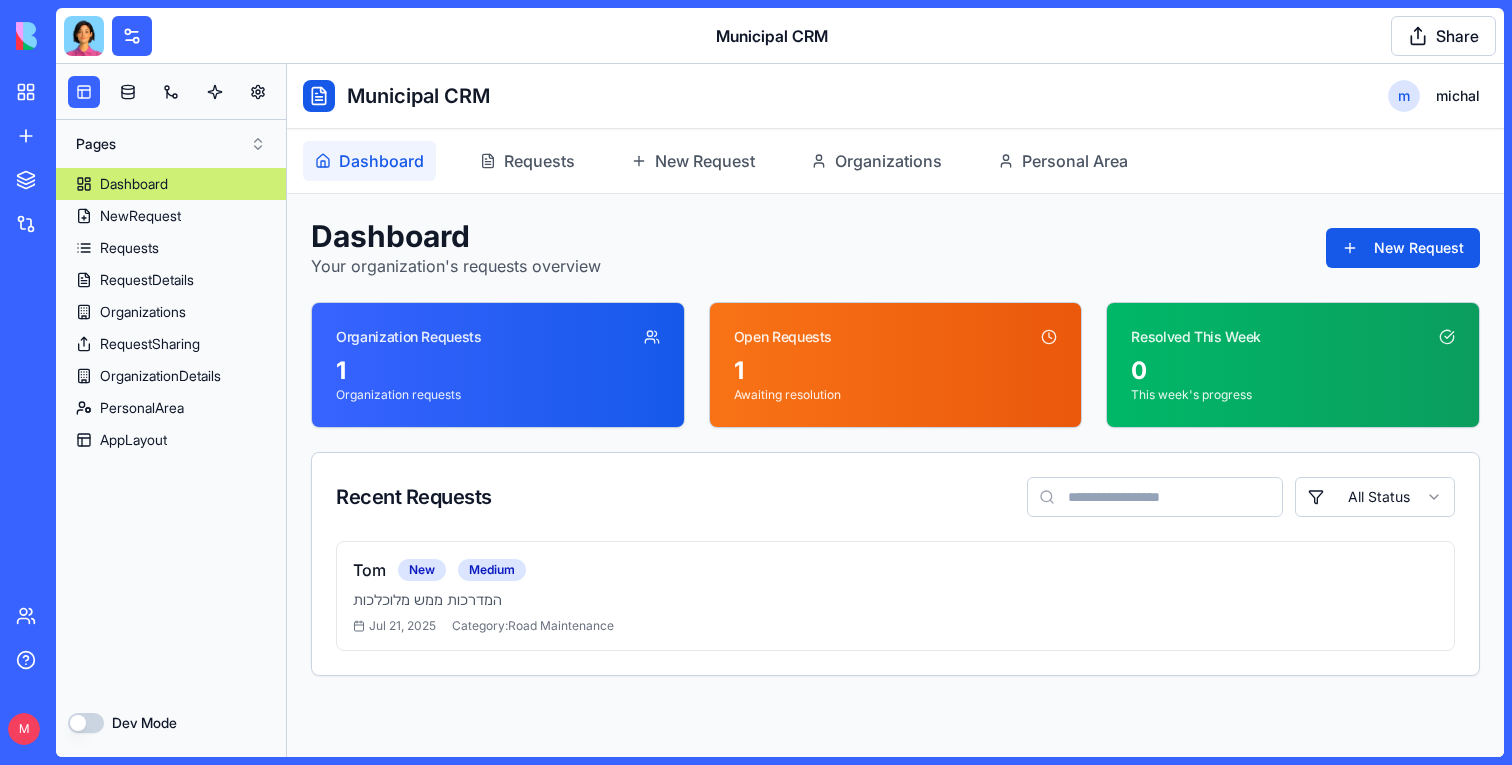 click at bounding box center [171, 92] 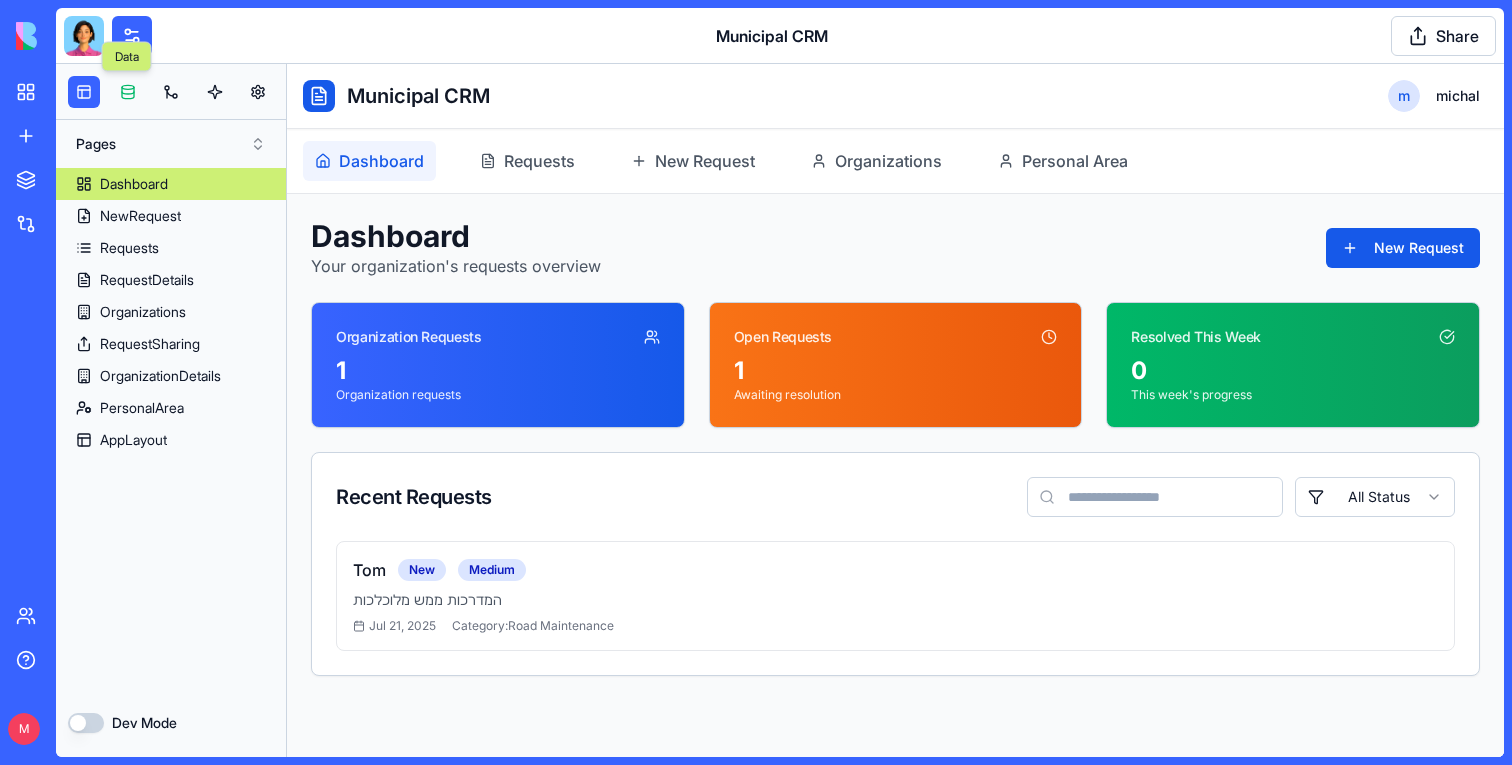 click at bounding box center [128, 92] 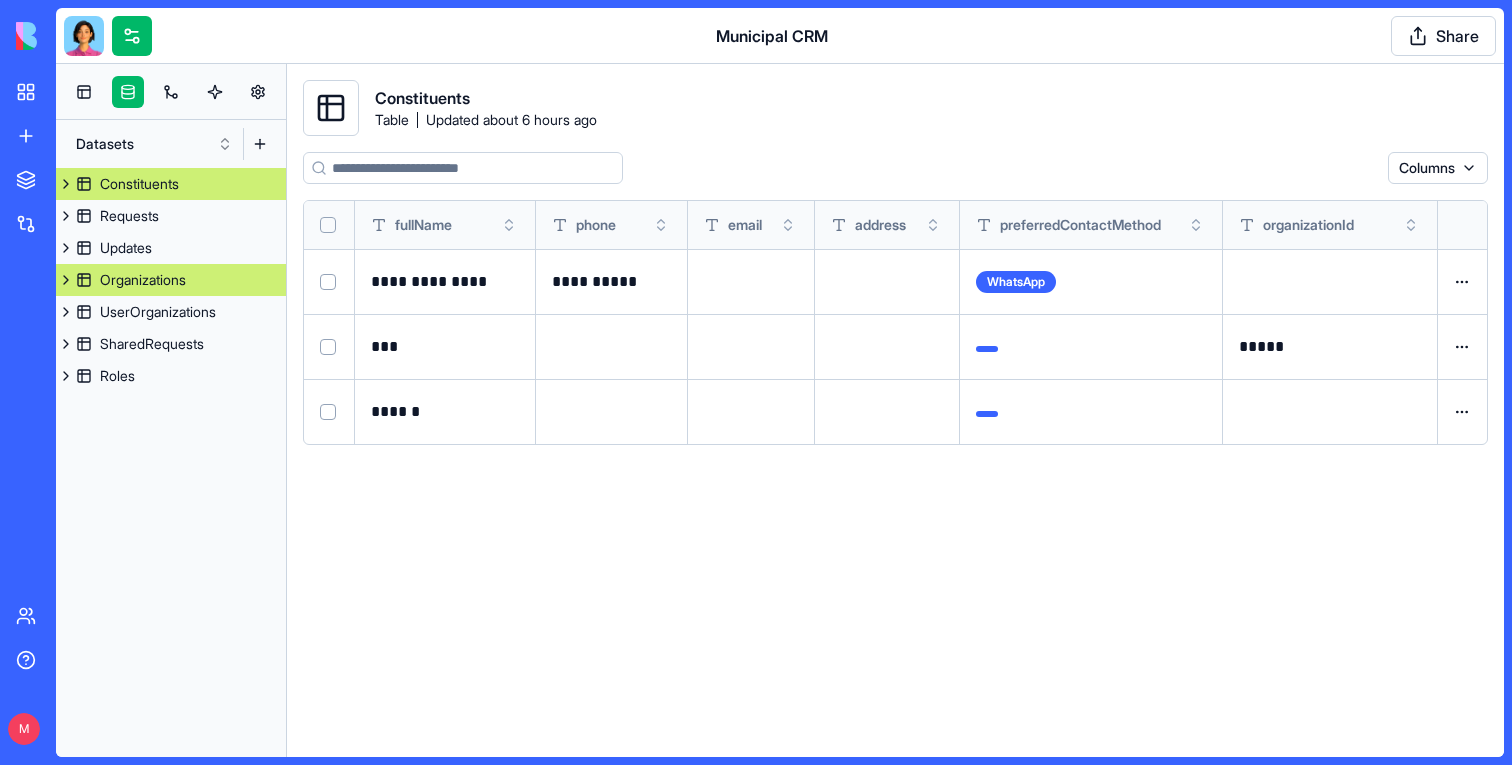 click on "Organizations" at bounding box center [143, 280] 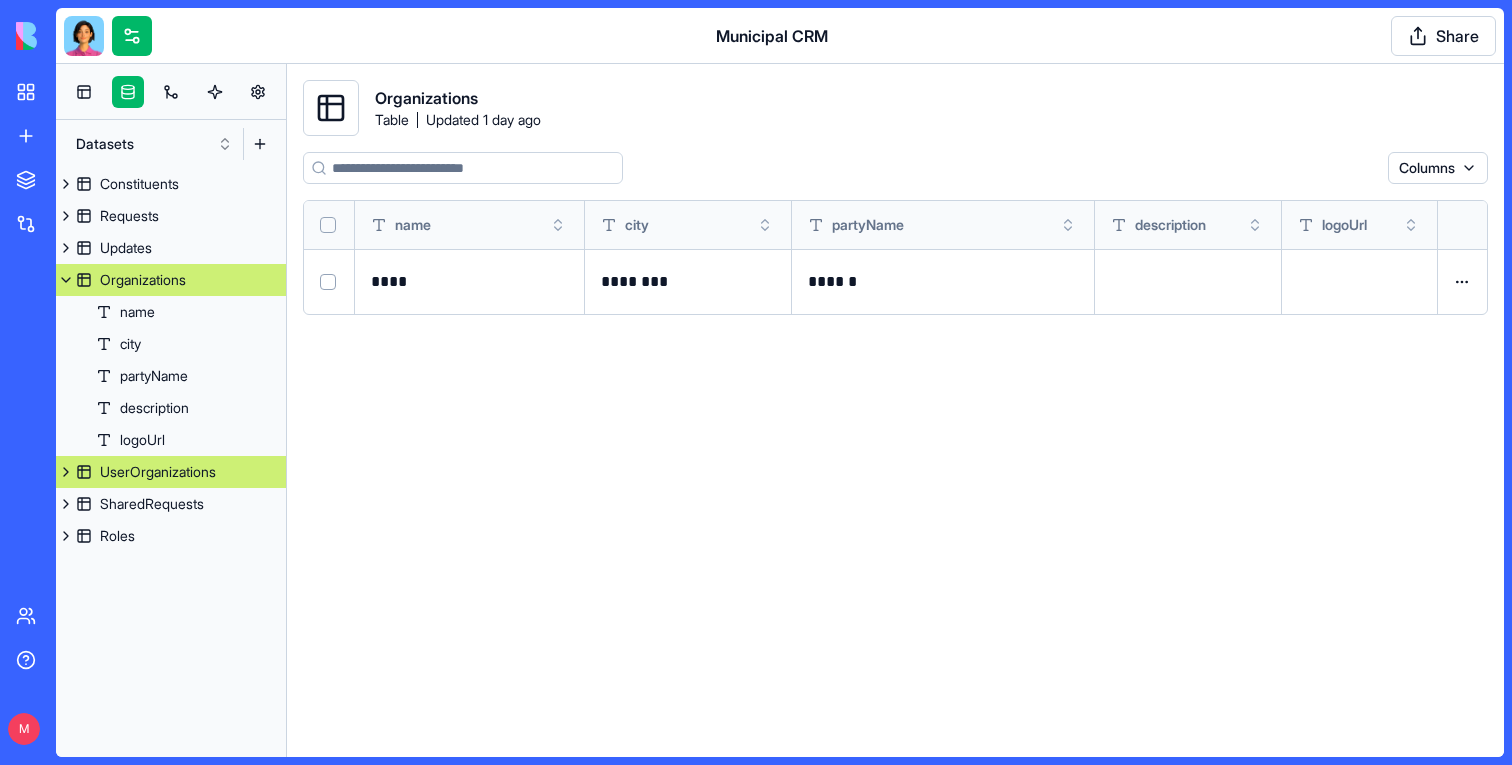 click on "UserOrganizations" at bounding box center (158, 472) 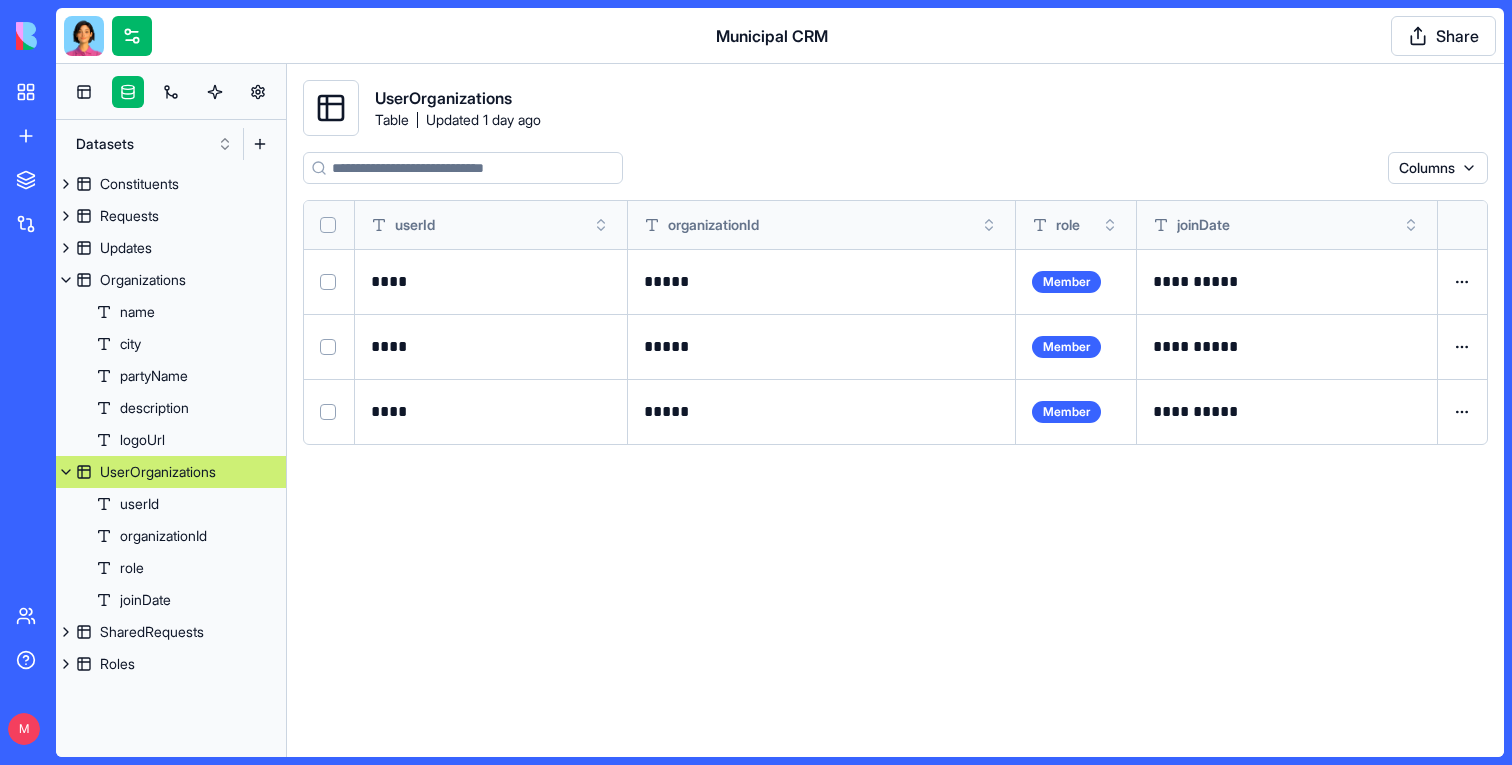 click on "UserOrganizations" at bounding box center [443, 98] 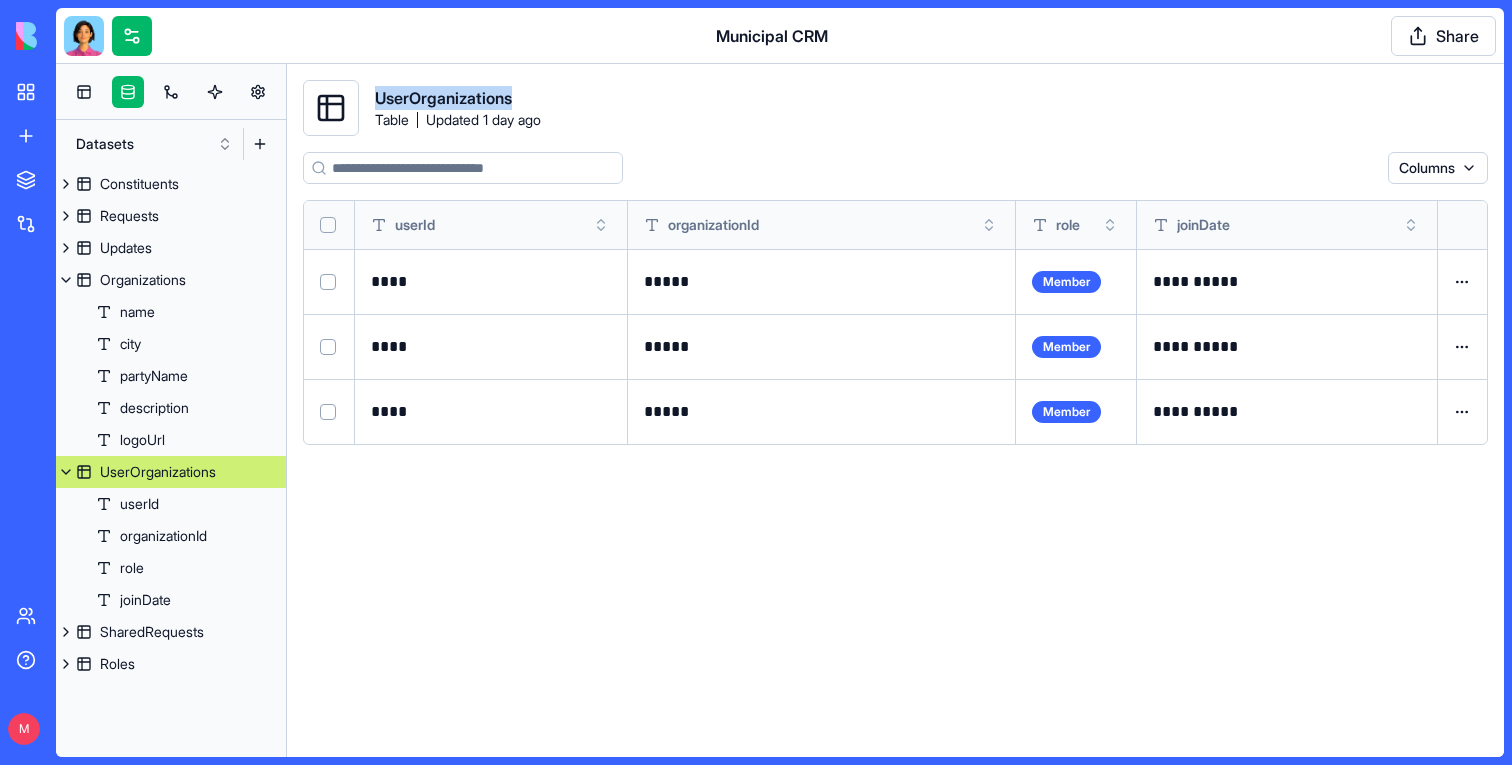 click on "UserOrganizations" at bounding box center [443, 98] 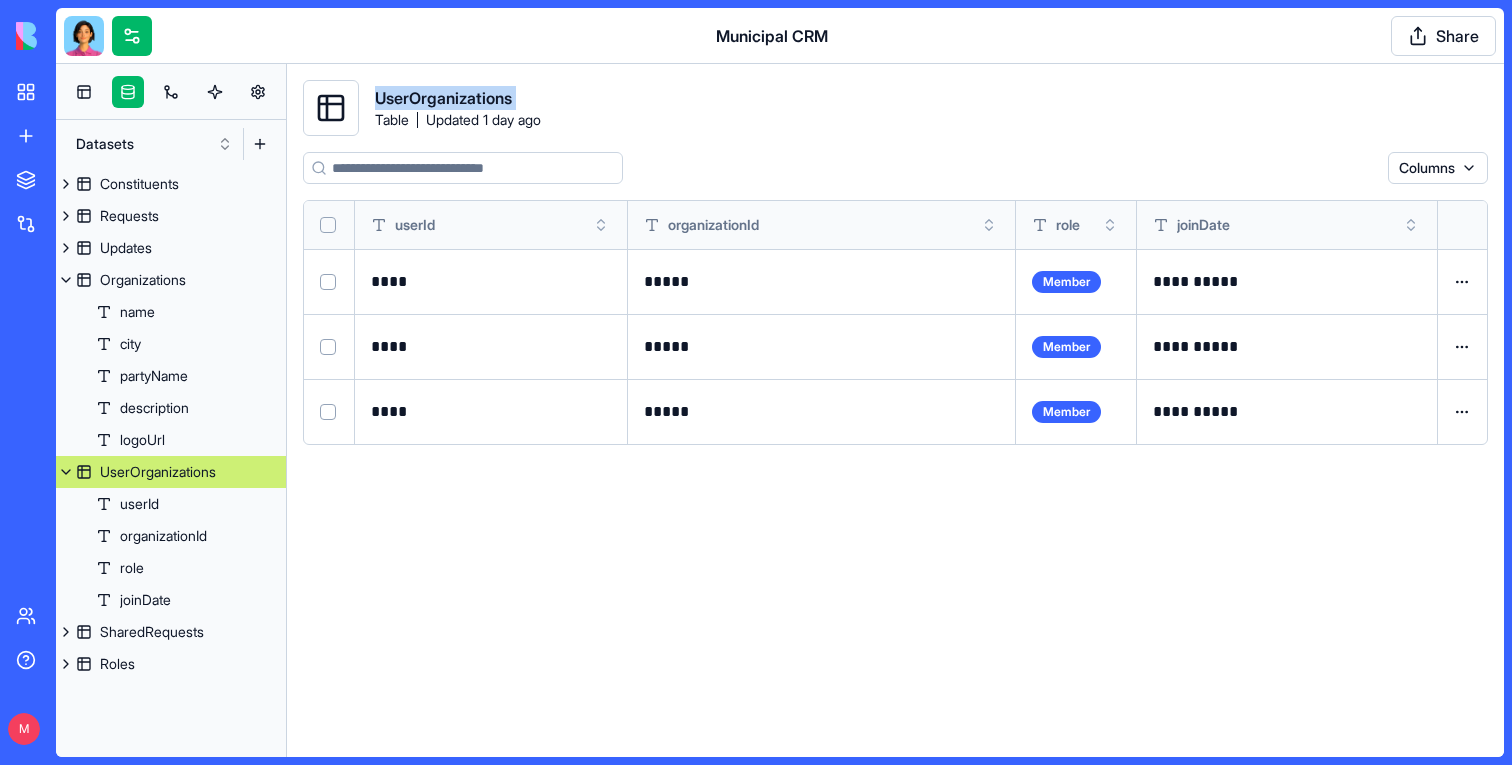 click on "UserOrganizations" at bounding box center (443, 98) 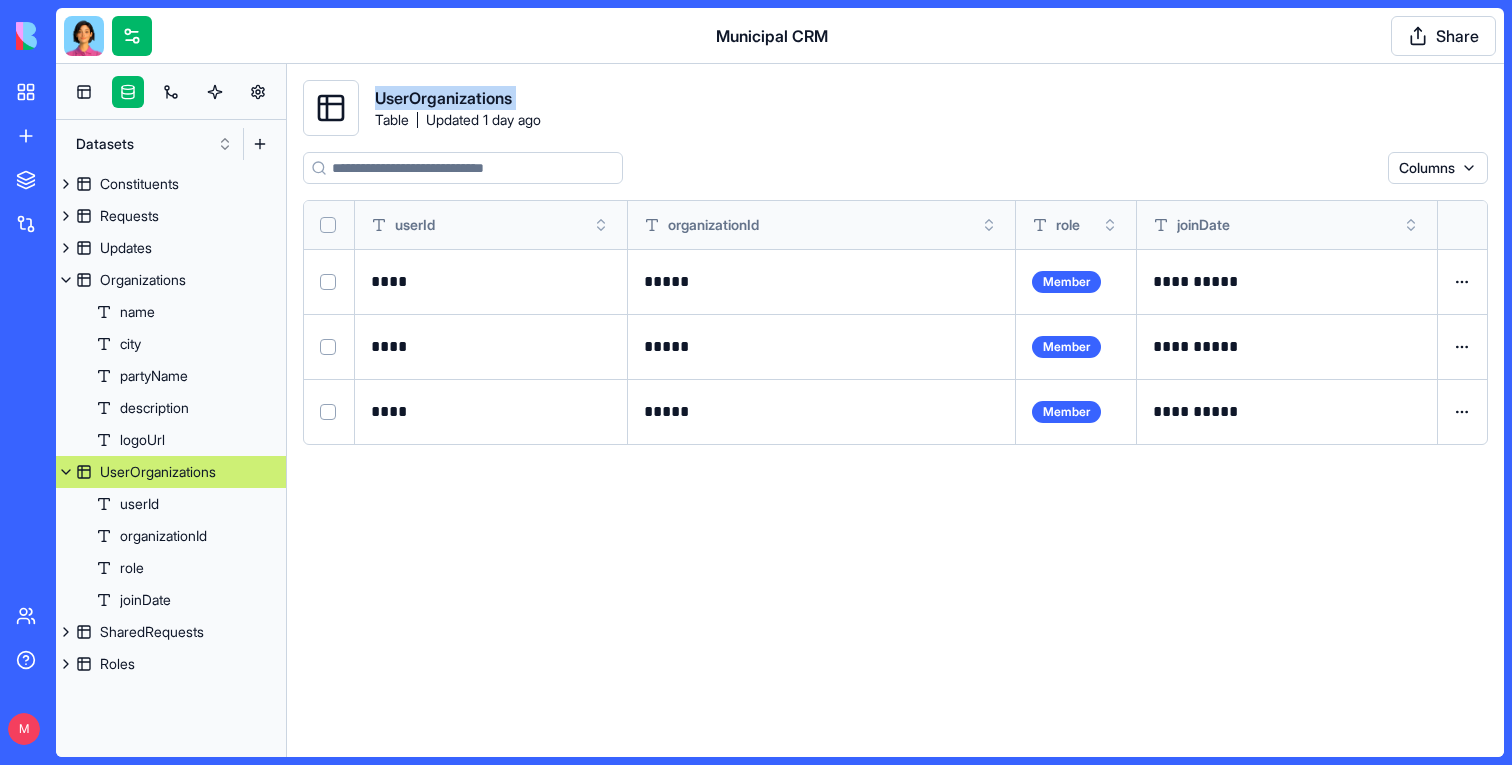 copy on "UserOrganizations" 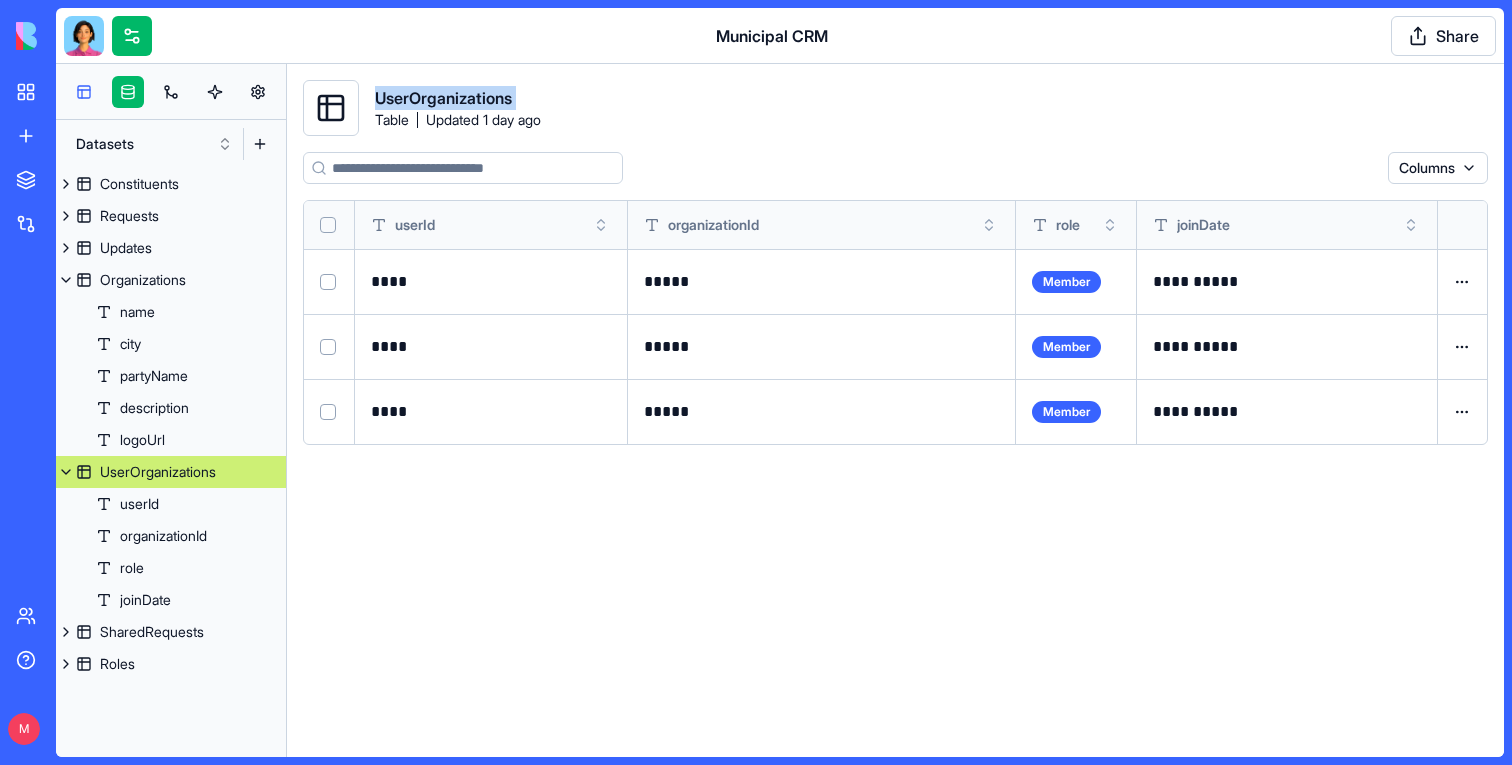 click at bounding box center (84, 92) 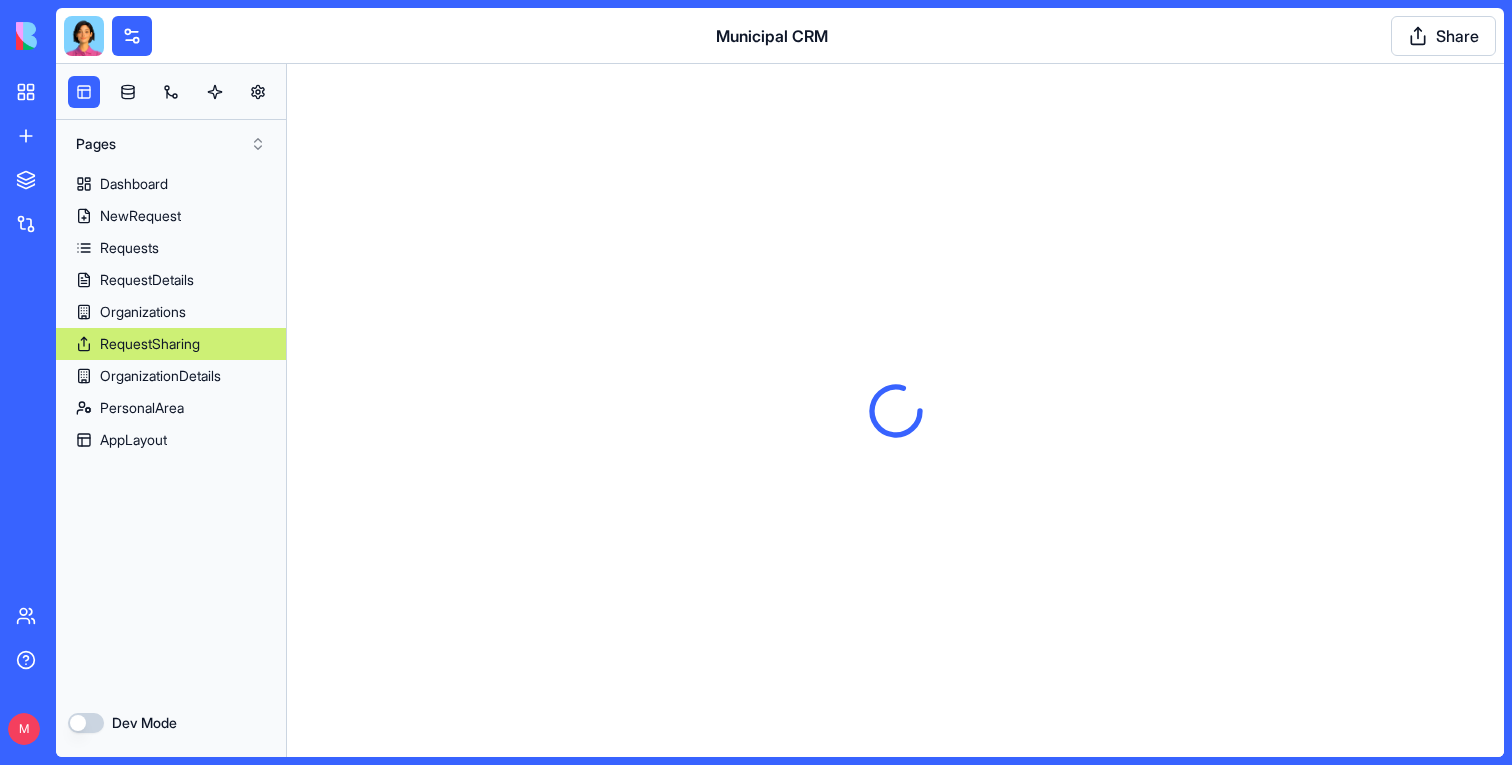 scroll, scrollTop: 0, scrollLeft: 0, axis: both 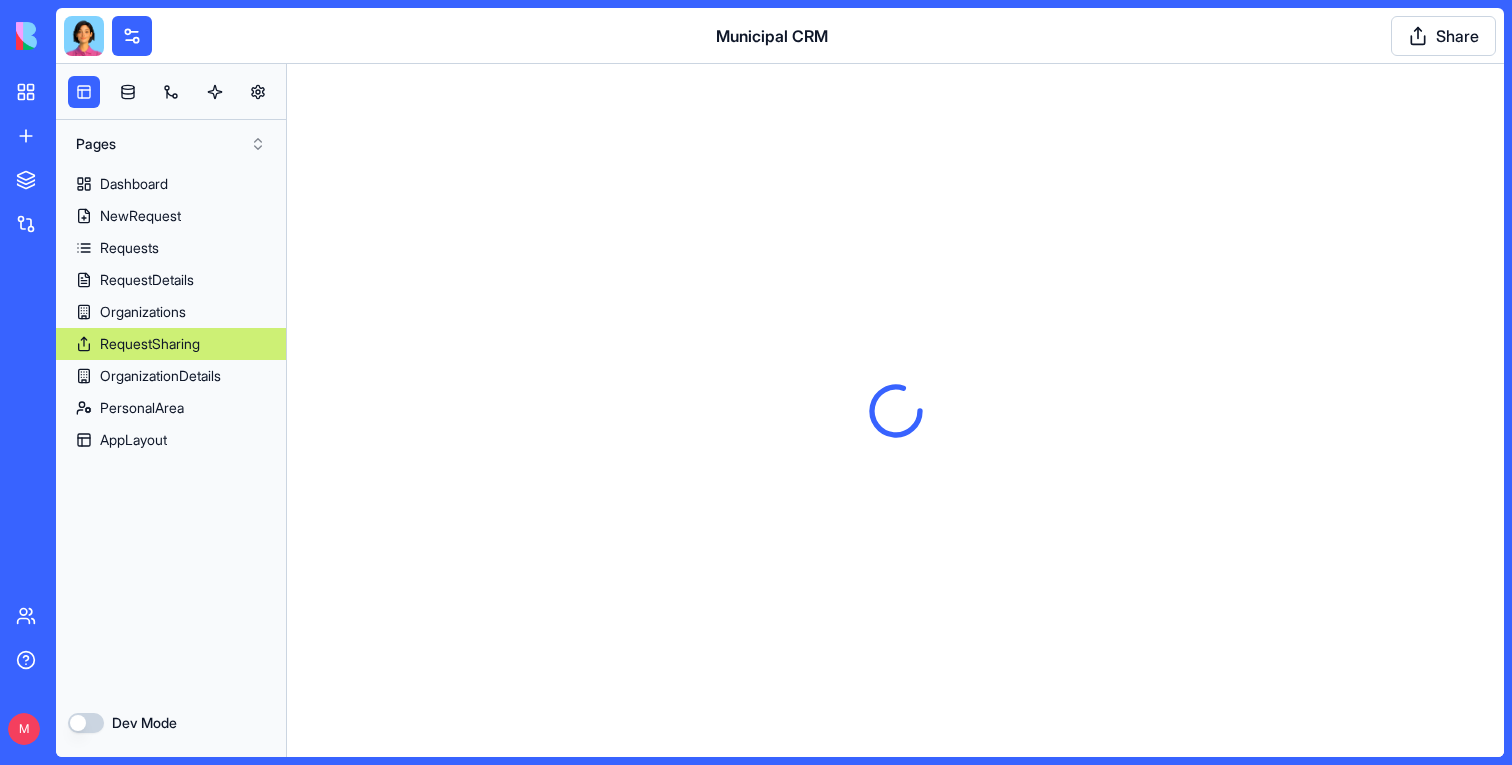 click on "RequestSharing" at bounding box center (150, 344) 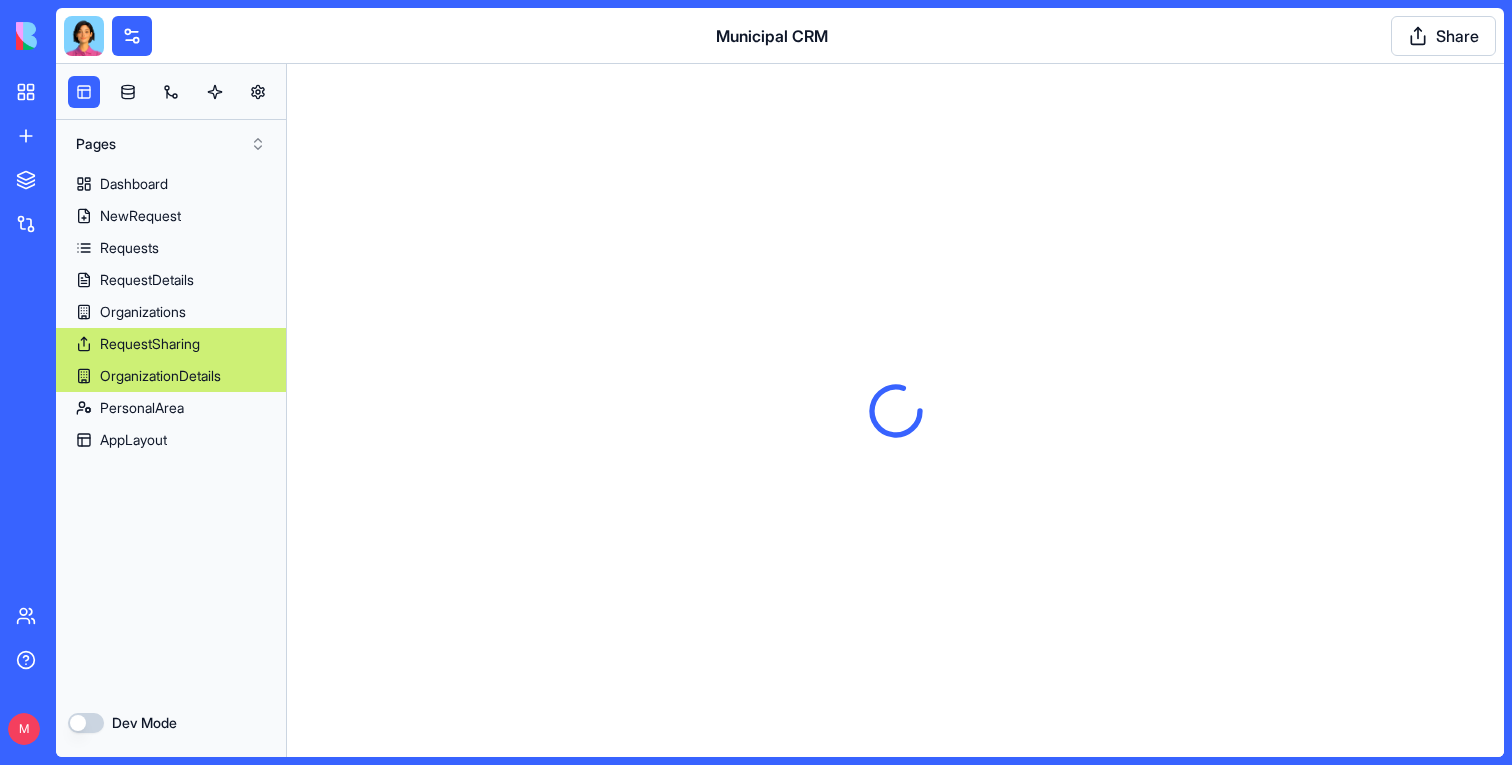 click on "OrganizationDetails" at bounding box center (160, 376) 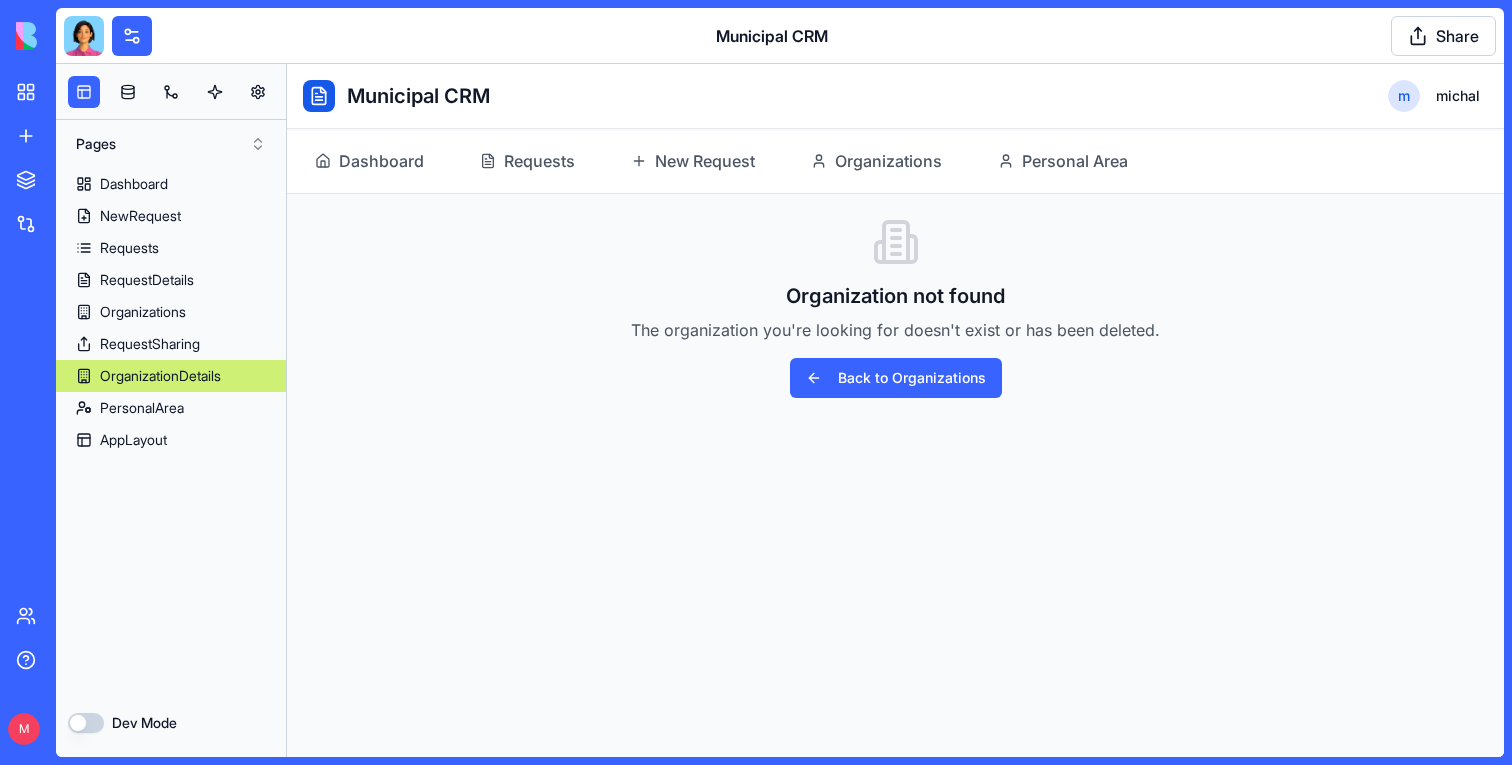 click on "Dev Mode" at bounding box center (86, 723) 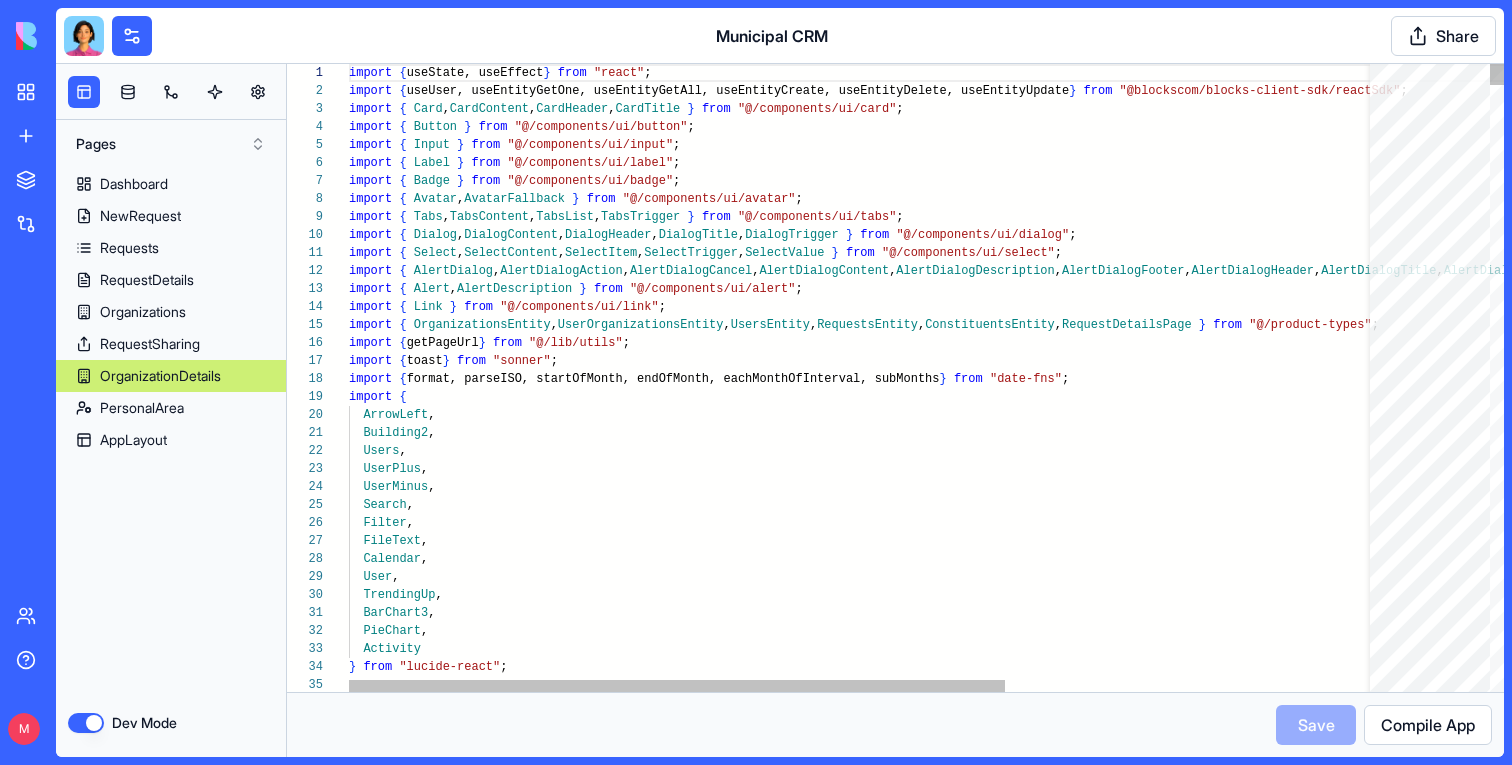scroll, scrollTop: 126, scrollLeft: 0, axis: vertical 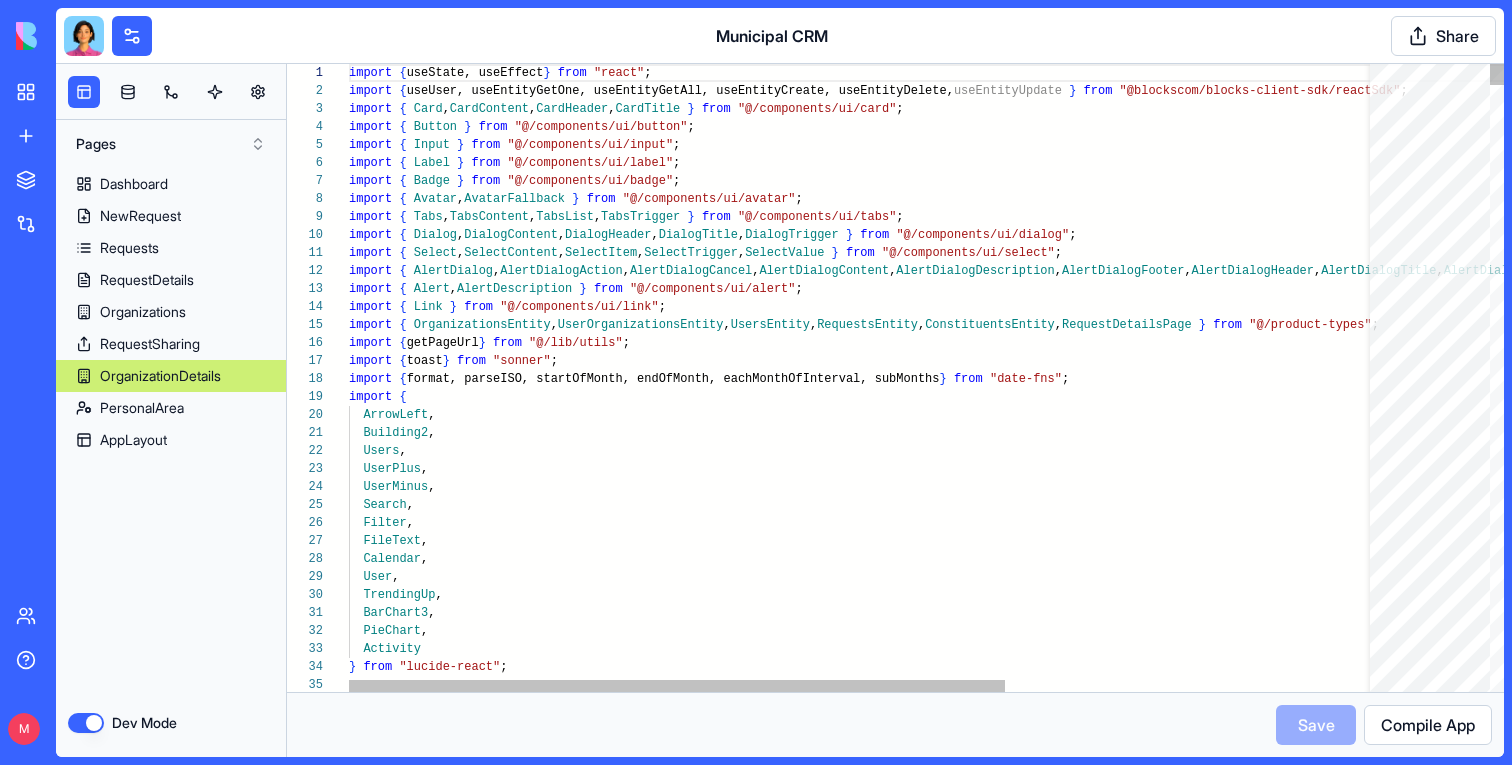 click on "import { useState, useEffect } from "react"; import { useUser, useEntityGetOne, useEntityGetAll, useEnt ityCreate, useEntityDelete, useEntityUpdate } from "@blockscom/blocks-client-sdk/reactSdk"; import { Card, CardContent, CardHeader, CardTitle } from "@/components/ui/card"; import { Button } from "@/components/ui/button"; import { Input } from "@/components/ui/input"; import { Label } from "@/components/ui/label"; import { Badge } from "@/components/ui/badge"; import { Avatar, AvatarFallback } from "@/components/ui/avatar"; import { Tabs, TabsContent, TabsList, TabsTrigger } from "@/components/ui/tabs"; import { Dialog, DialogContent, DialogHeader, DialogTitle, DialogTrigger } from "@/components/ui/dialog"; import { Select, SelectContent, SelectItem, SelectTrigger, SelectValue } from ";" at bounding box center (1154, 9387) 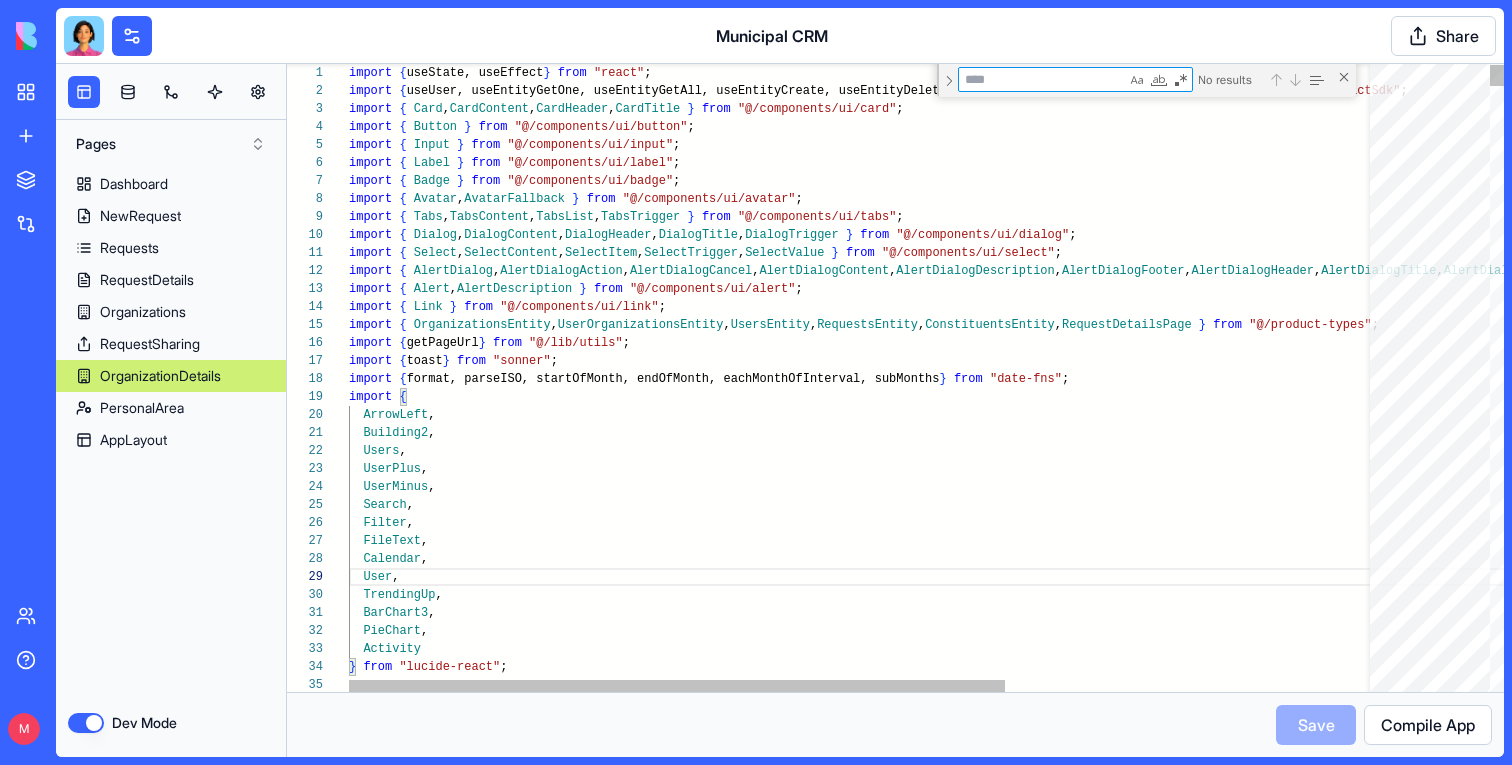 type on "**********" 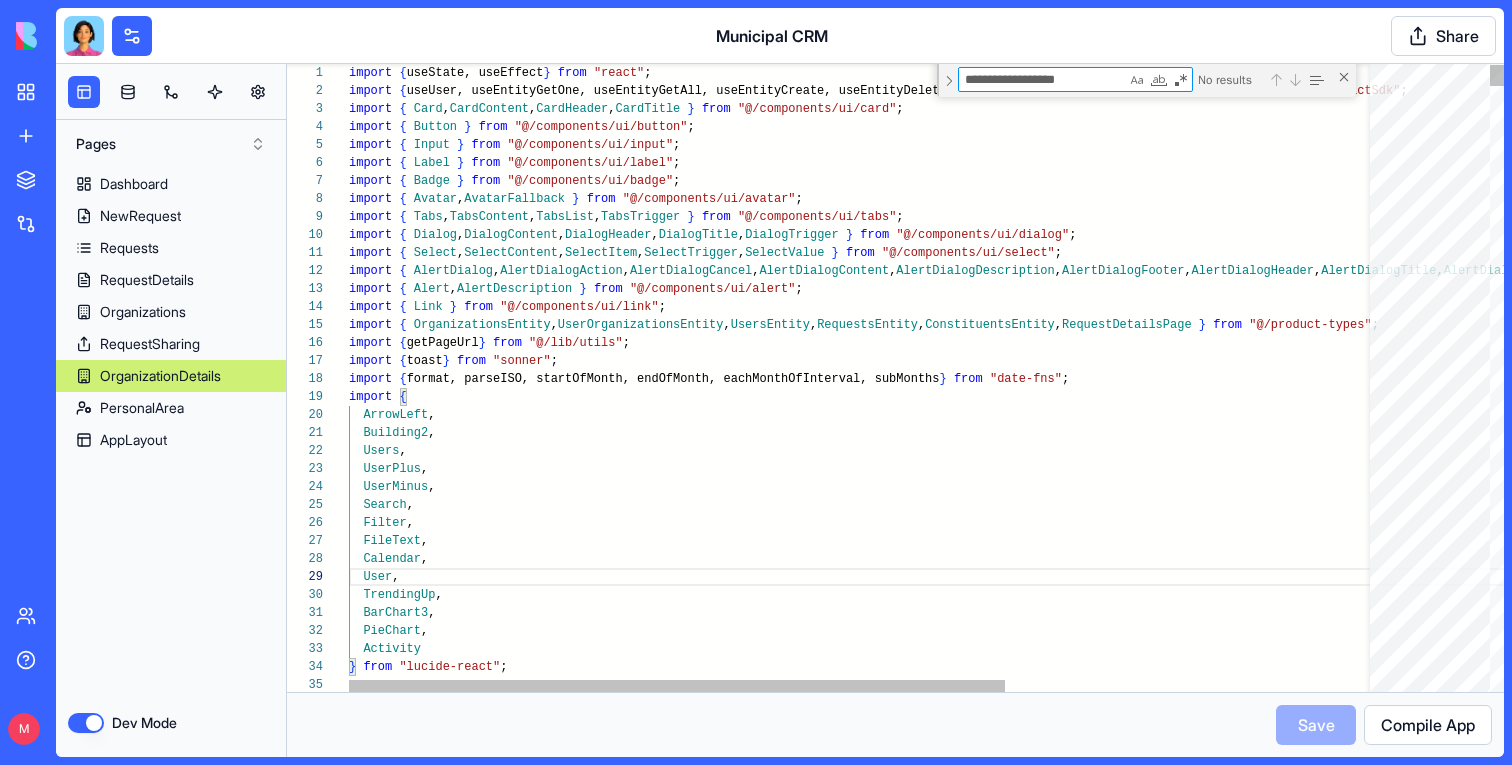 scroll, scrollTop: 180, scrollLeft: 0, axis: vertical 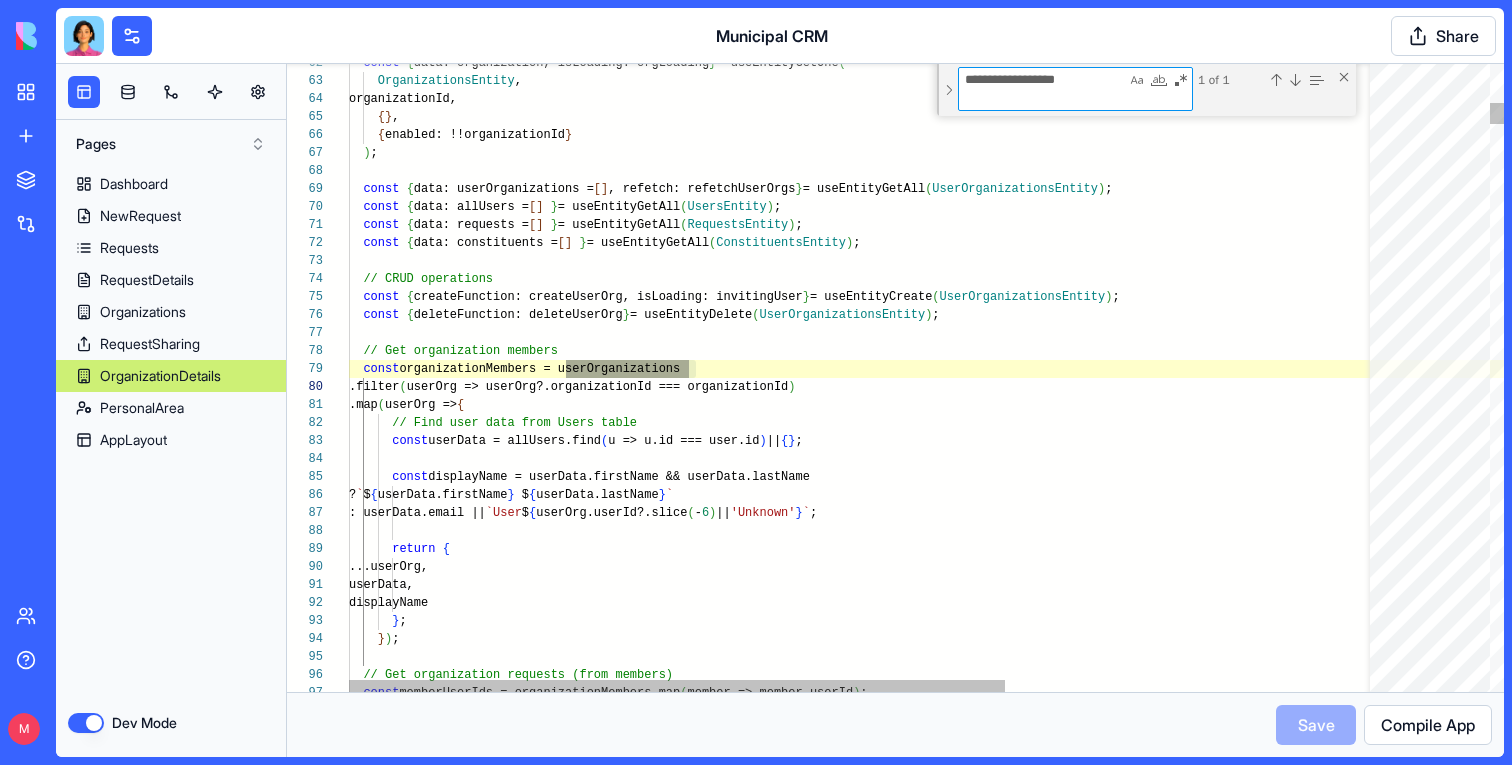 type on "**********" 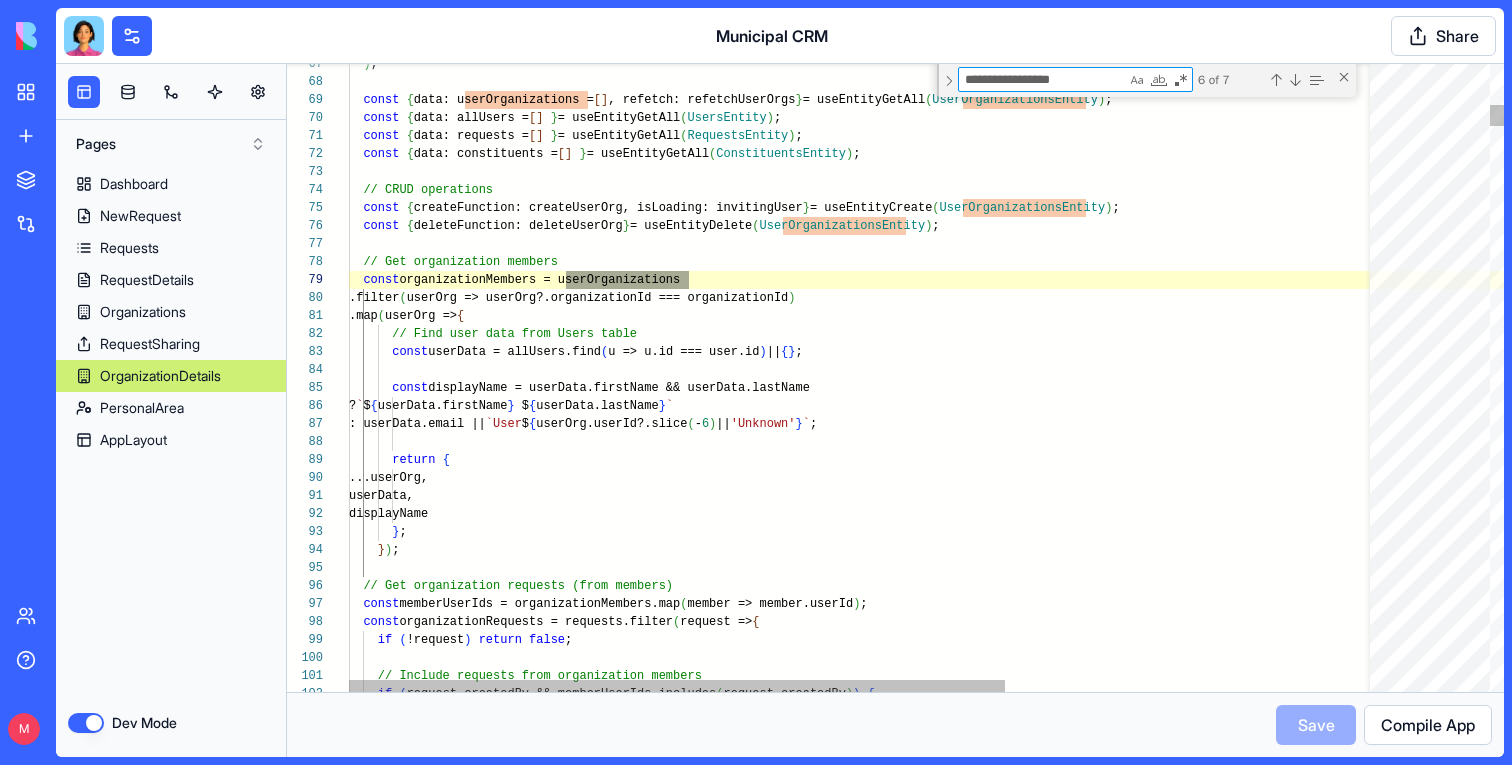 scroll, scrollTop: 180, scrollLeft: 340, axis: both 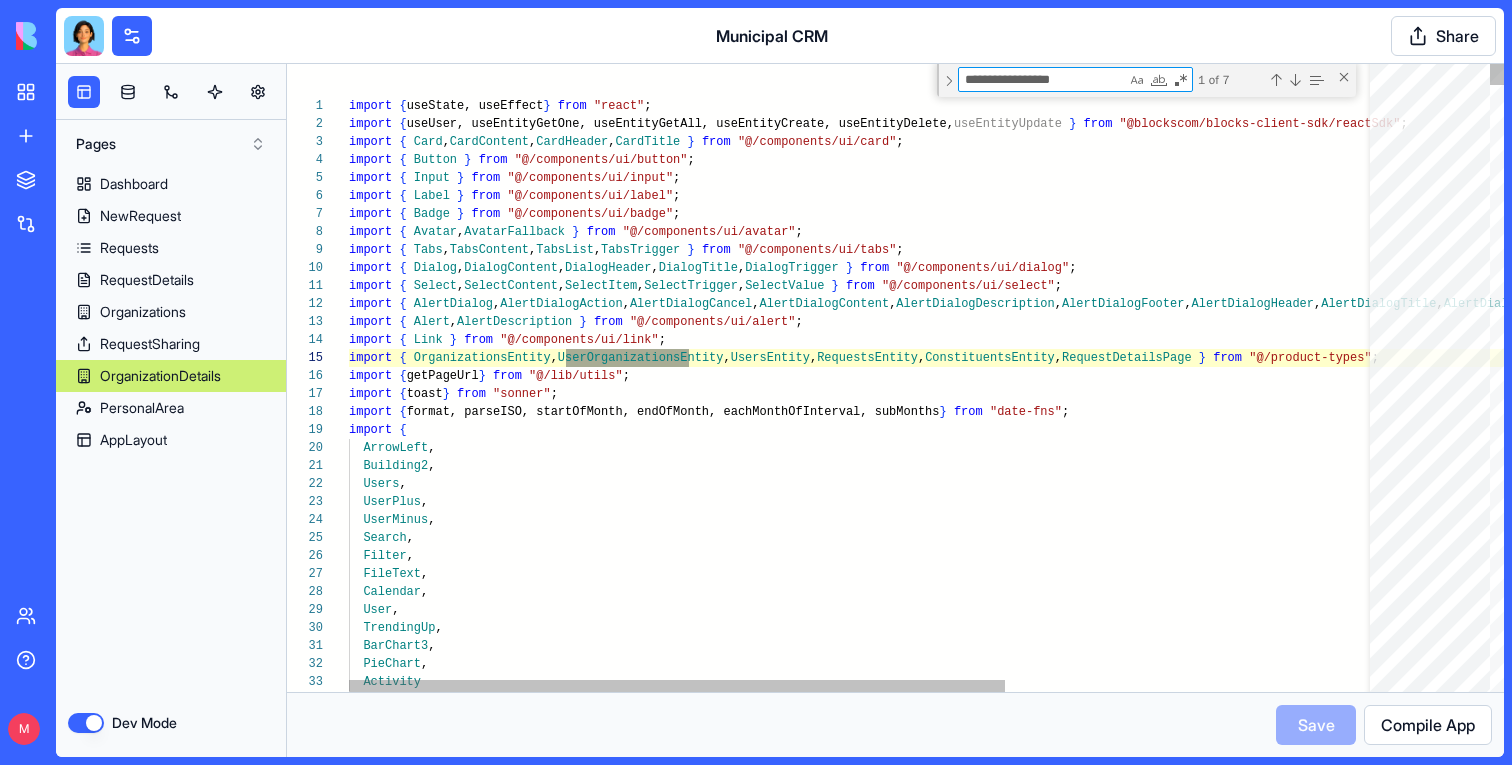 type on "**********" 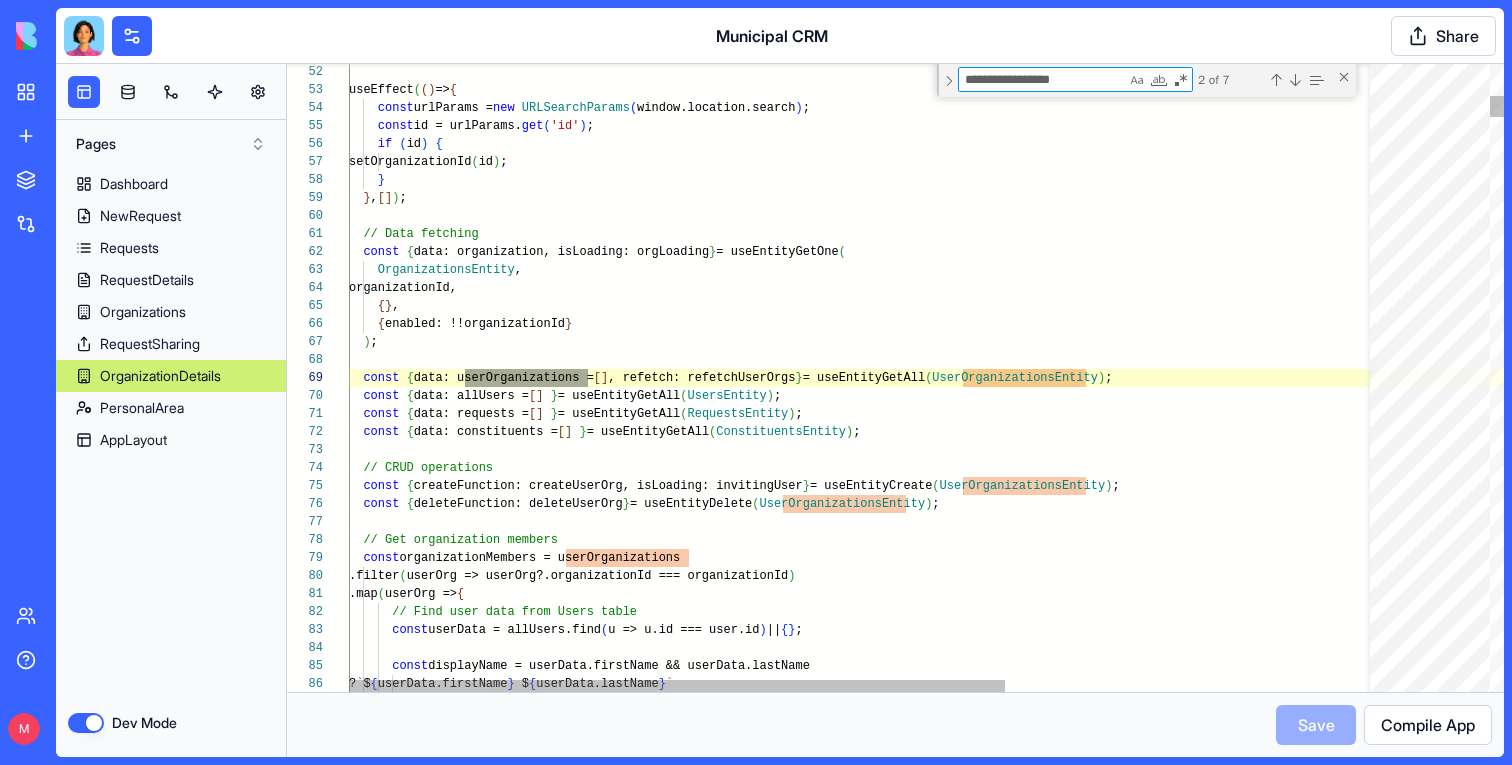 type on "**********" 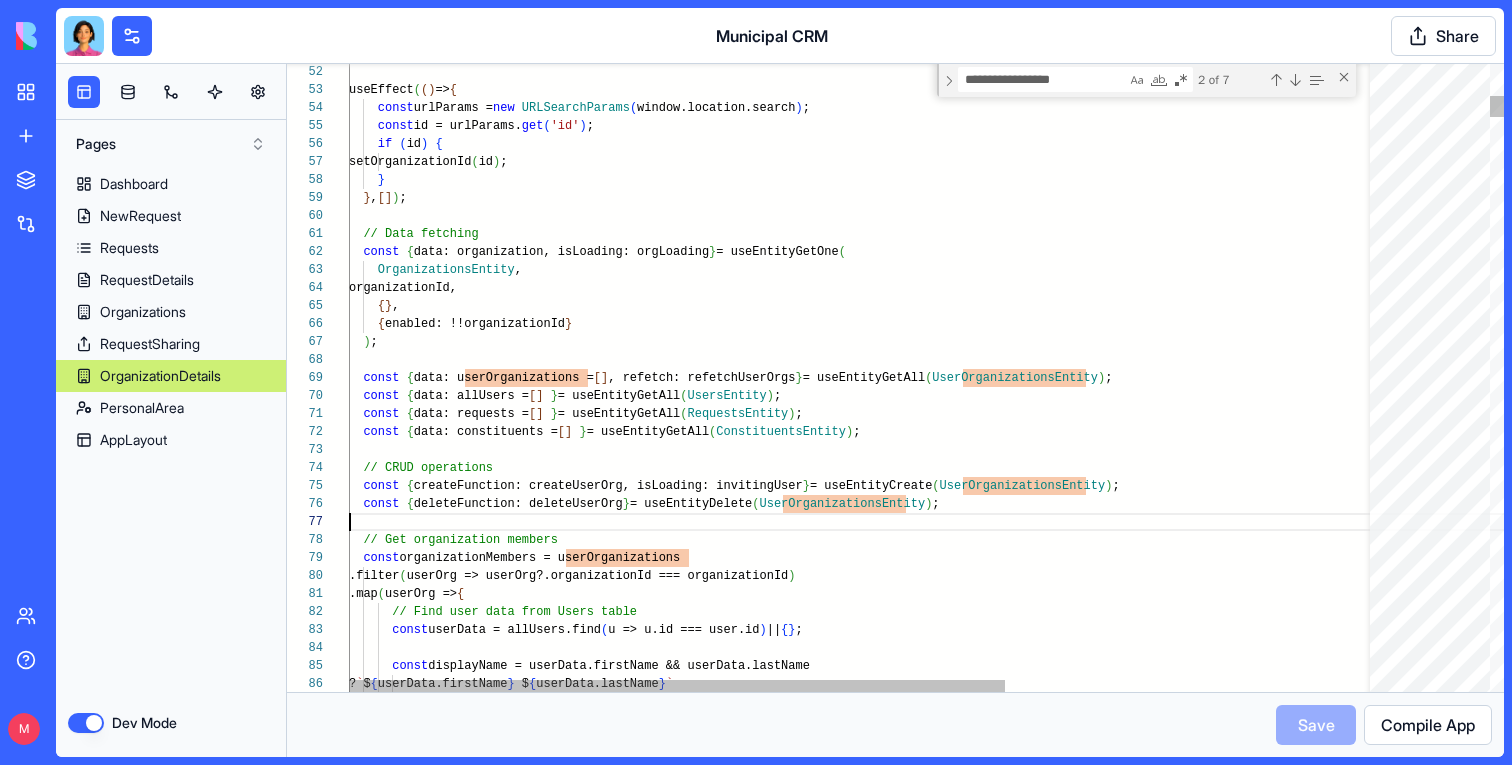 click on "useEffect( ( ) => { const urlParams = new URLSearchParams(window.location.search); const id = urlParams.get('id'); if (id) { setOrganizationId(id); } } , [ ] ); // Data fetching const { data: organization, isLoading: orgLoading } =useEntityGetOne( OrganizationsEntity, organizationId, { }, { enabled: !!organizationId } ); const { data: userOrganizations = [], refetch: refetchUserOrgs } = useEntityGetAll(UserOrganizationsEntity); const { data: allUsers = [] } = useEntityGetAll(UsersEntity); const { data: requests = [] } = useEntityGetAll(RequestsEntity); const { data: constituents = [] } = useEntityGetAll(ConstituentsEntity); // CRUD operations const { createFunction: createUserOrg, isLoading: invitin gUser }" at bounding box center [1154, 8451] 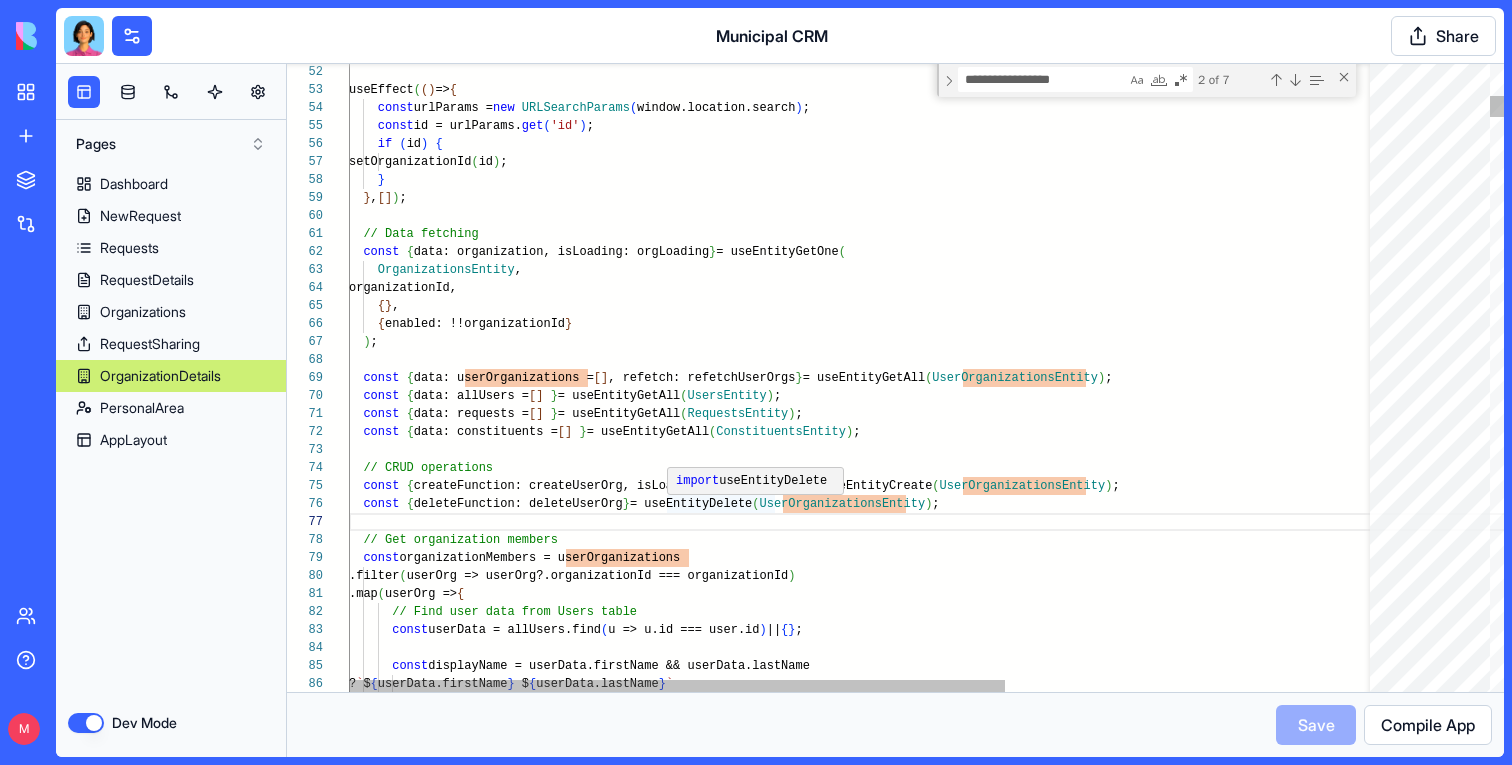 click on "useEffect( ( ) => { const urlParams = new URLSearchParams(window.location.search); const id = urlParams.get('id'); if (id) { setOrganizationId(id); } } , [ ] ); // Data fetching const { data: organization, isLoading: orgLoading } =useEntityGetOne( OrganizationsEntity, organizationId, { }, { enabled: !!organizationId } ); const { data: userOrganizations = [], refetch: refetchUserOrgs } = useEntityGetAll(UserOrganizationsEntity); const { data: allUsers = [] } = useEntityGetAll(UsersEntity); const { data: requests = [] } = useEntityGetAll(RequestsEntity); const { data: constituents = [] } = useEntityGetAll(ConstituentsEntity); // CRUD operations const { createFunction: createUserOrg, isLoading: invitin gUser }" at bounding box center [1154, 8451] 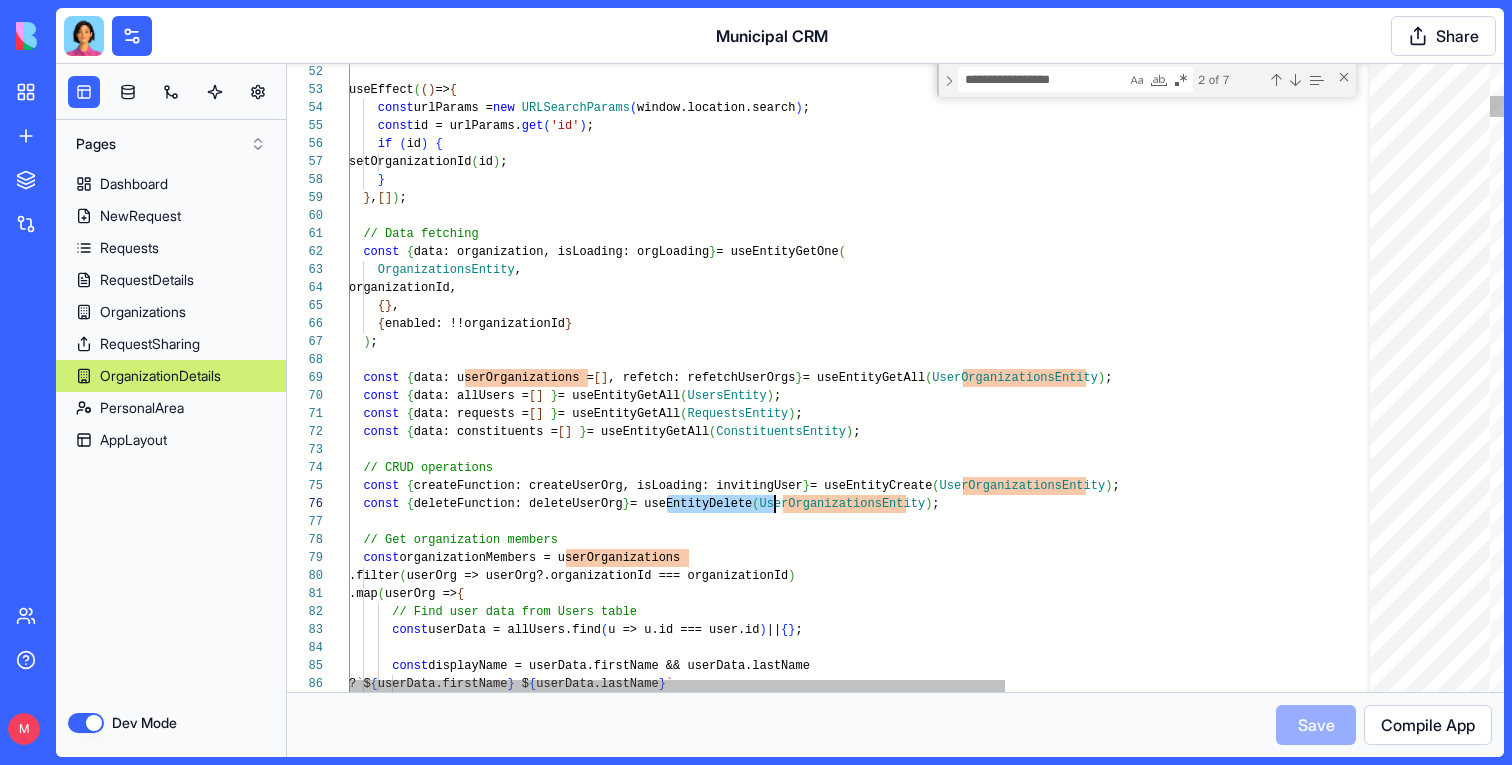 scroll, scrollTop: 90, scrollLeft: 426, axis: both 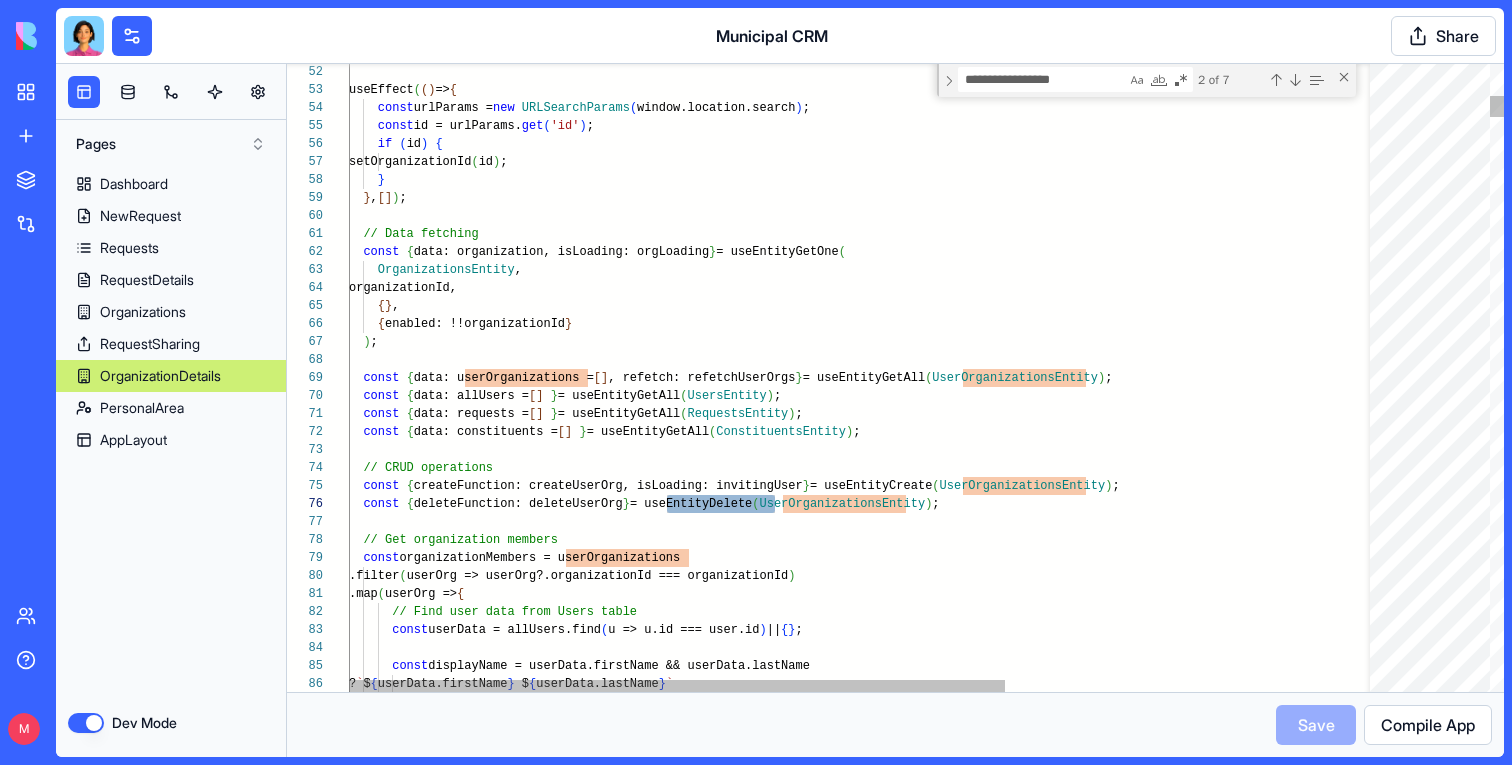click on "**********" at bounding box center (1042, 79) 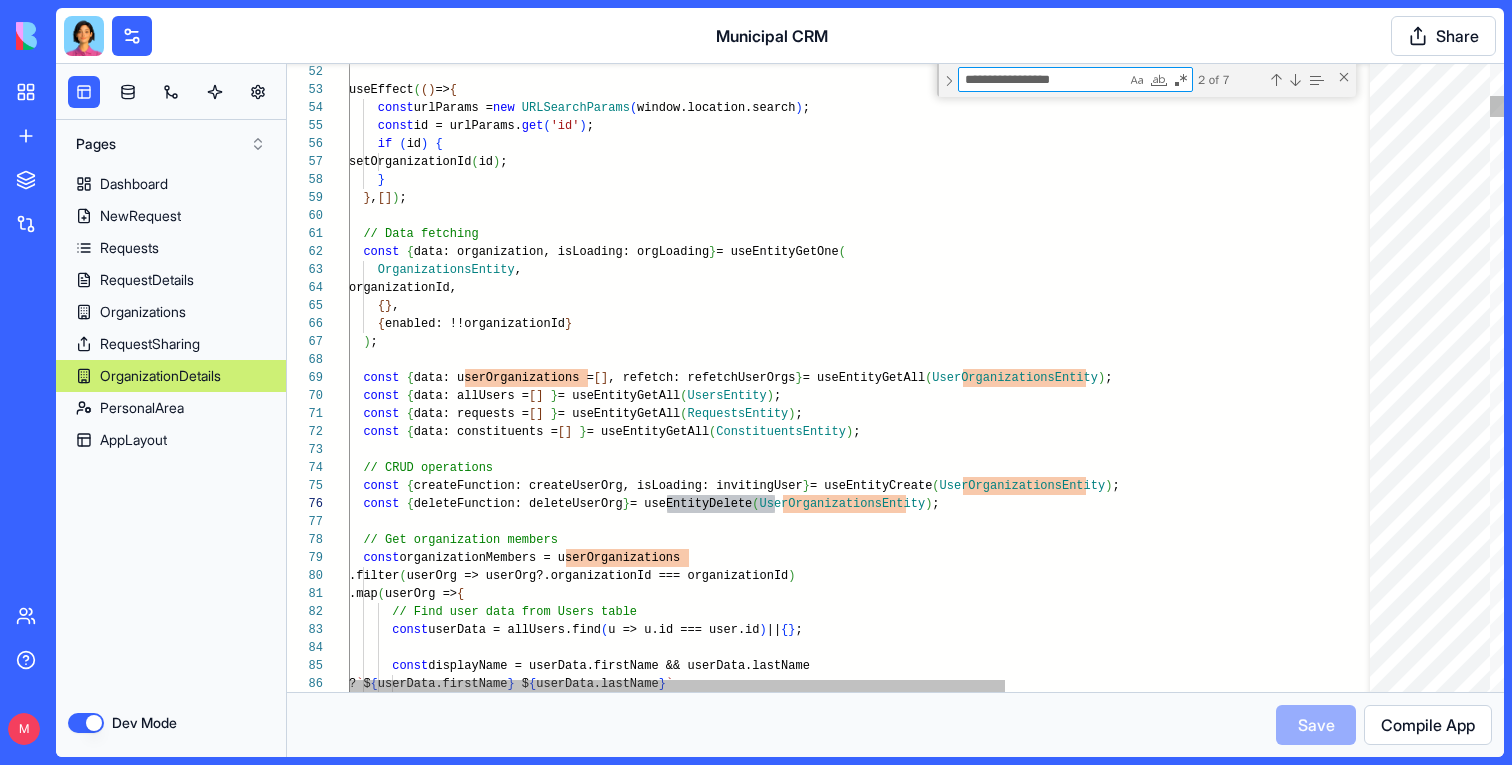 click on "**********" at bounding box center [1042, 79] 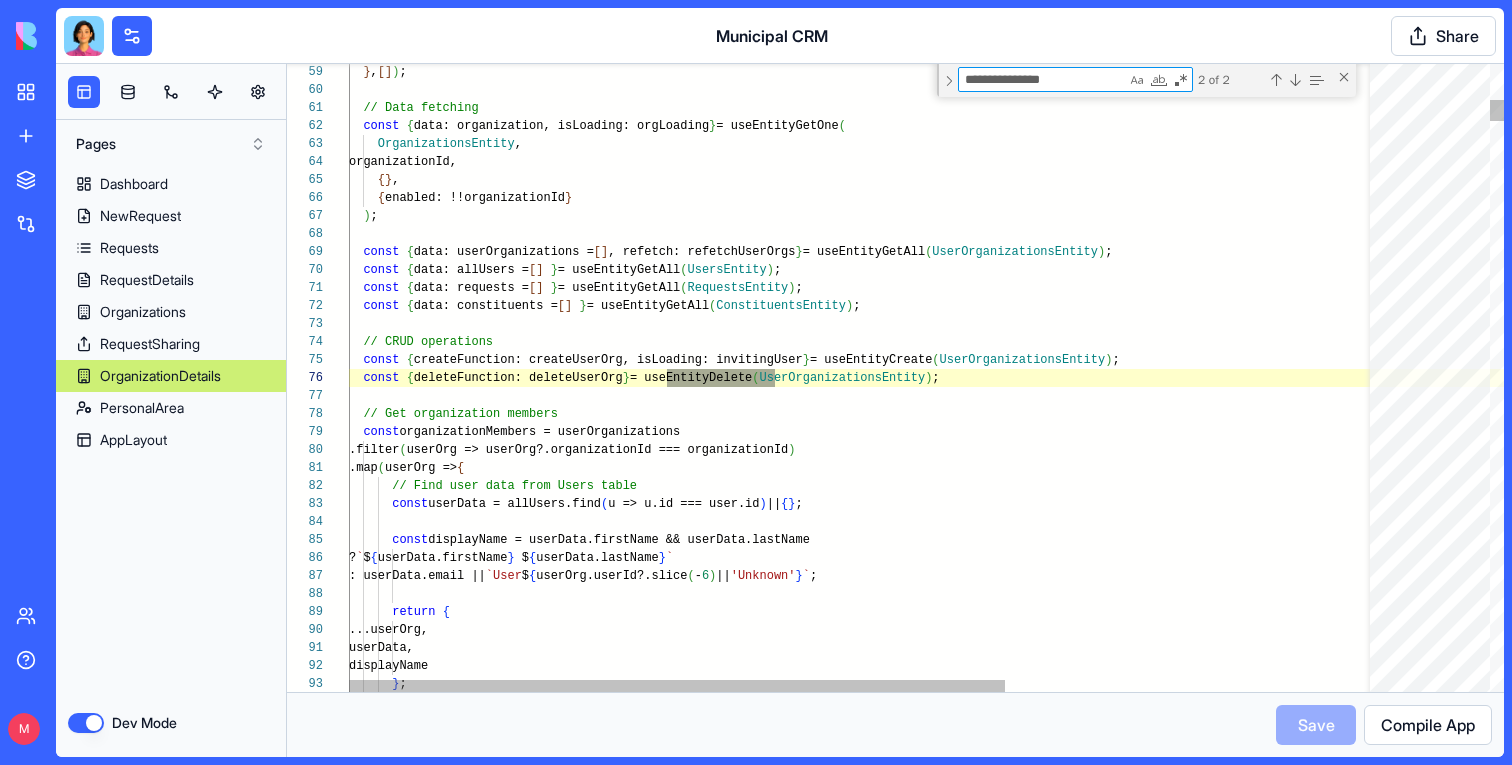 scroll, scrollTop: 162, scrollLeft: 607, axis: both 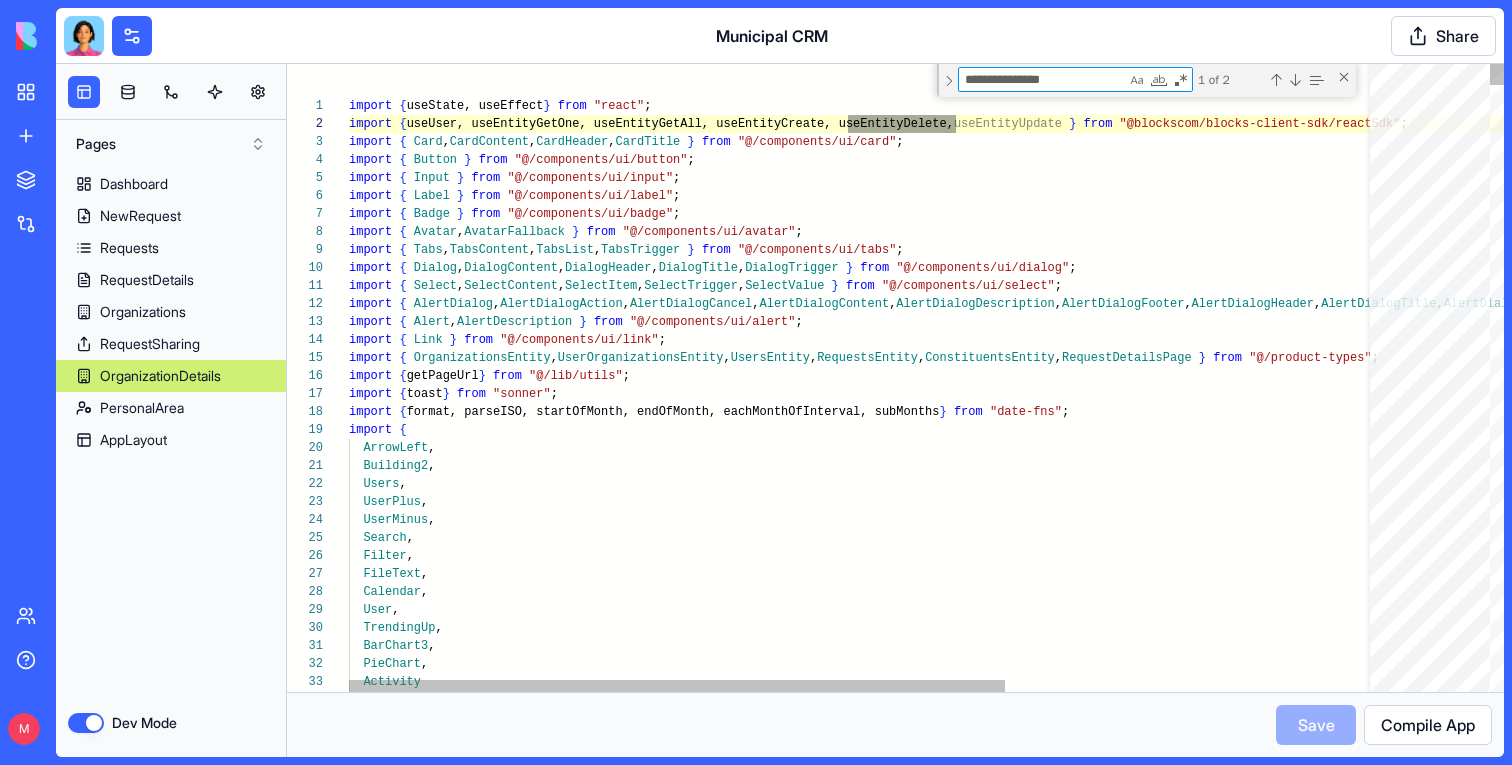 type on "**********" 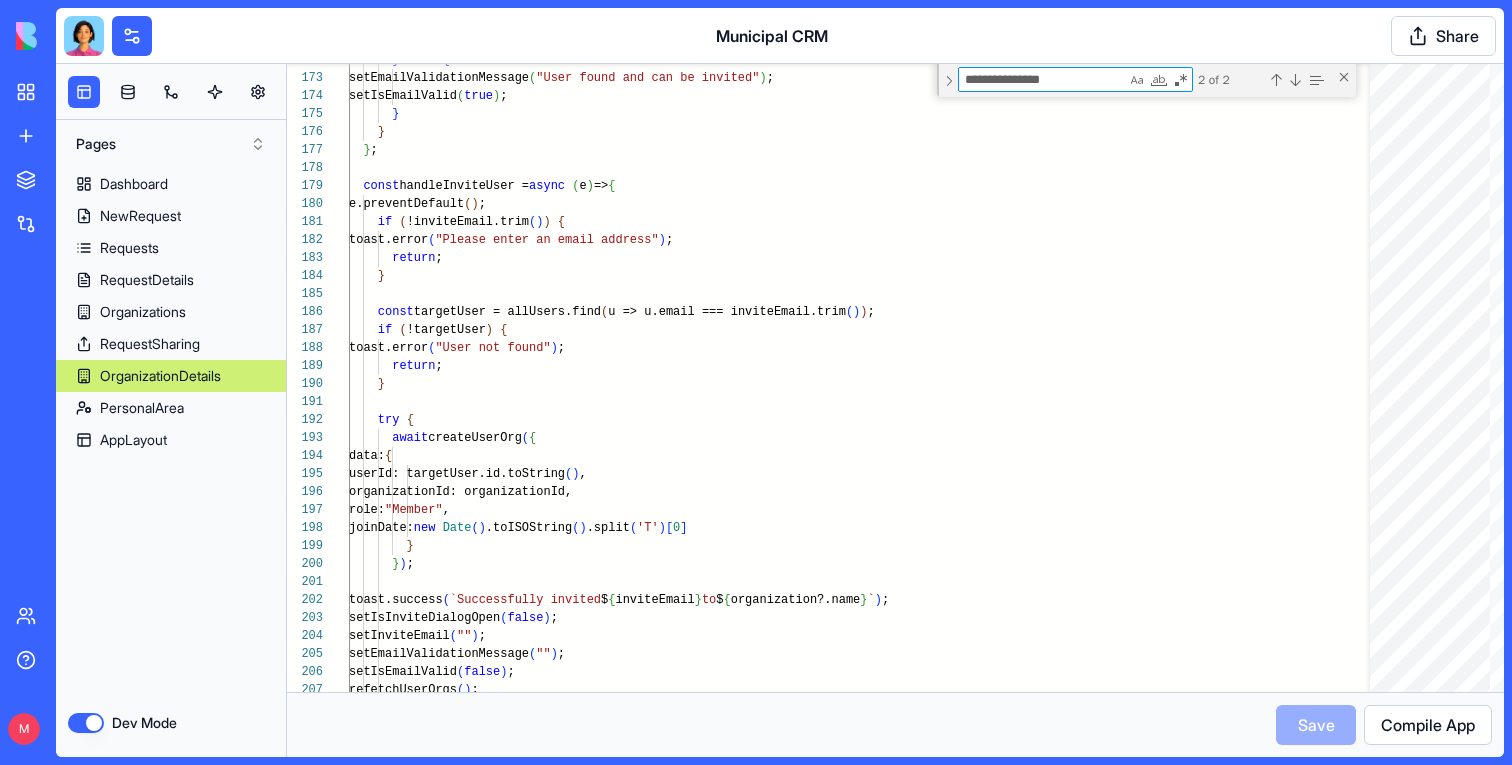 type on "**********" 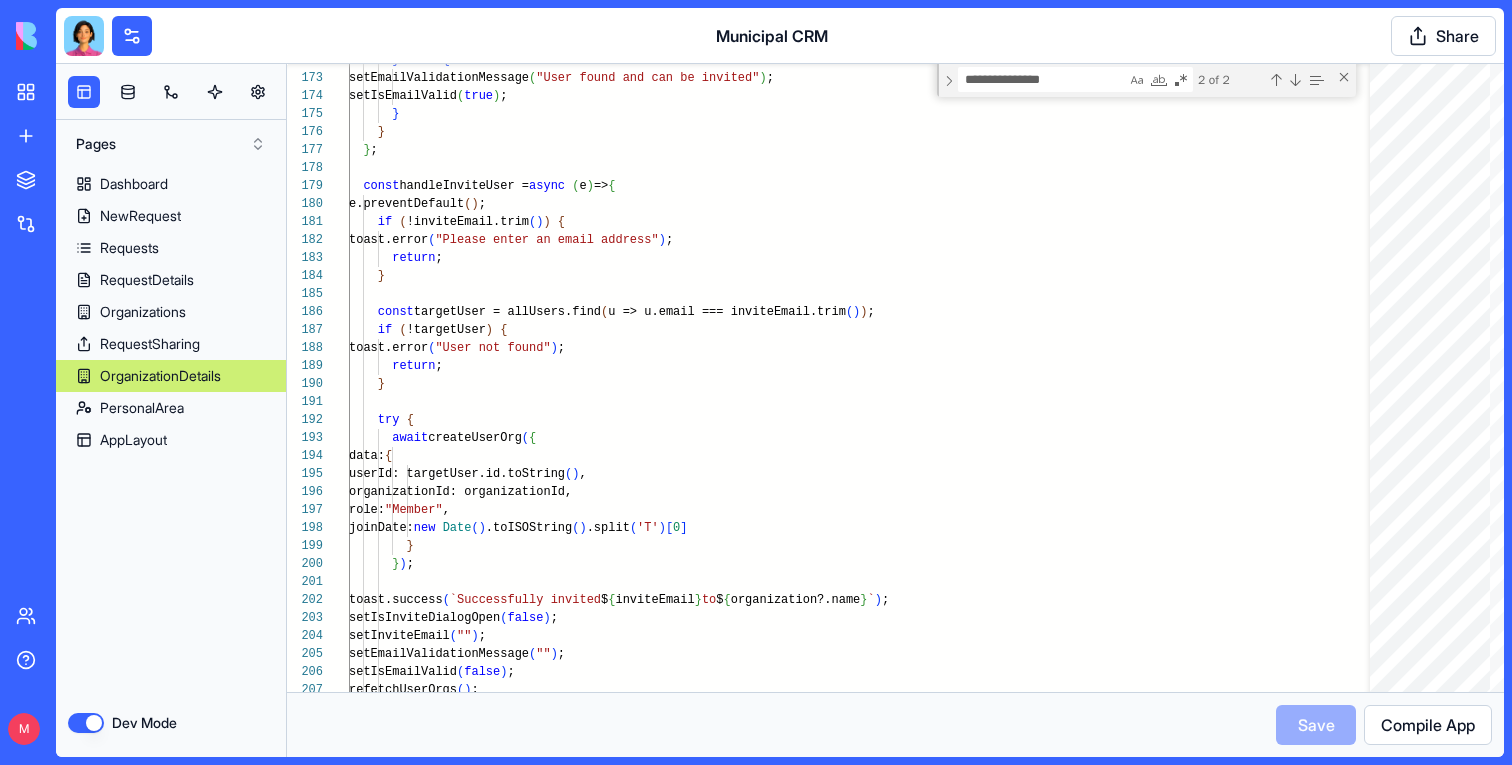 click on "Dev Mode" at bounding box center [171, 723] 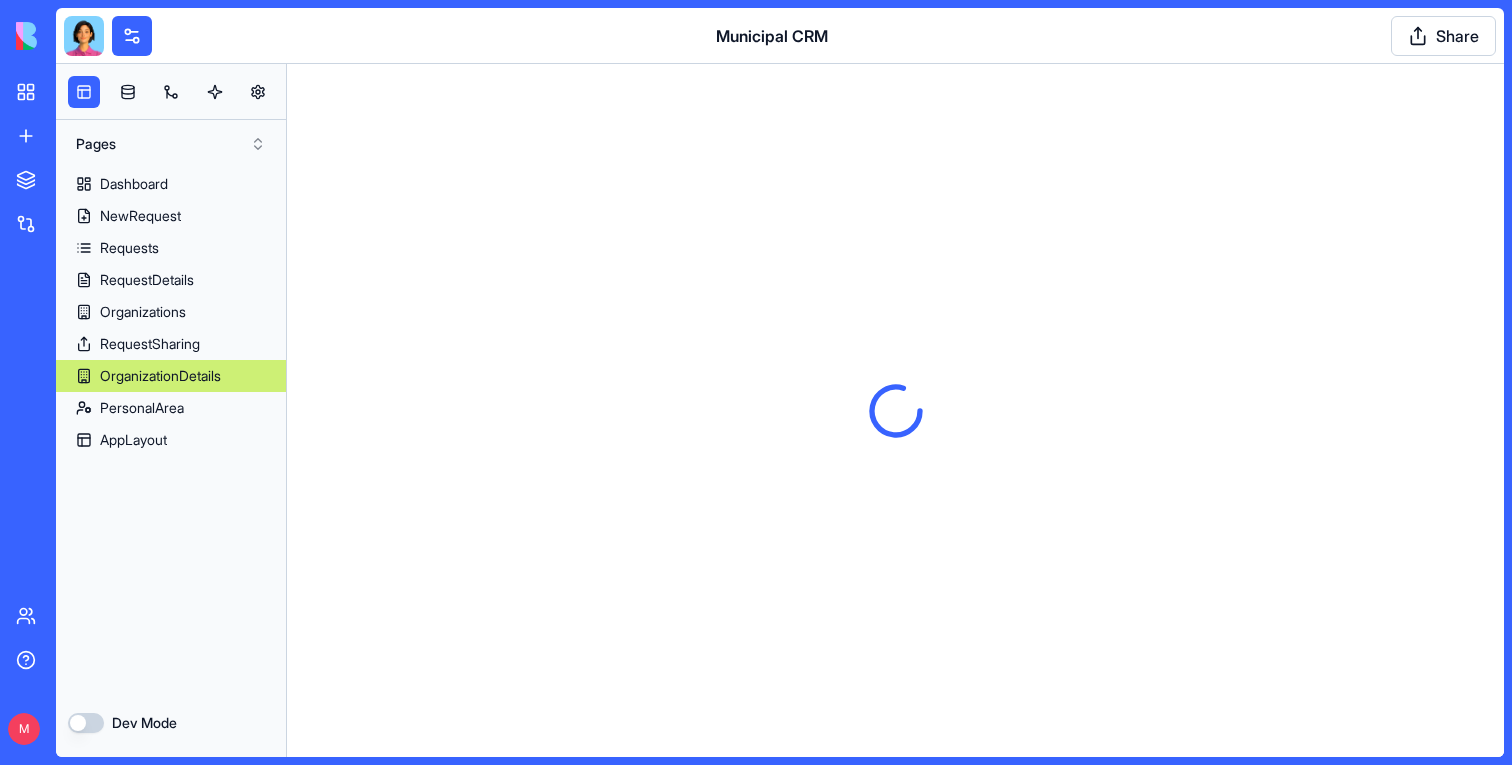 scroll, scrollTop: 0, scrollLeft: 0, axis: both 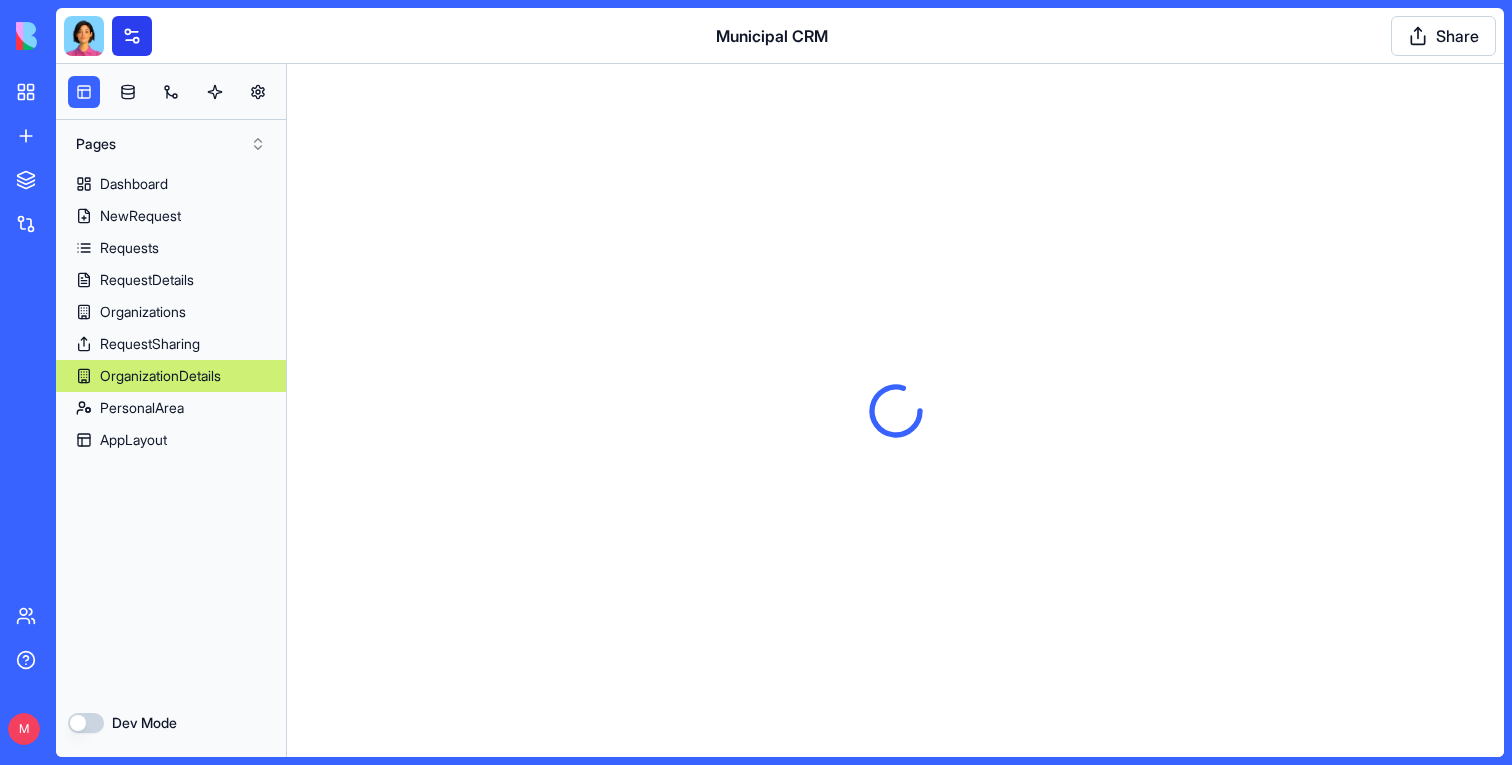 click at bounding box center (132, 36) 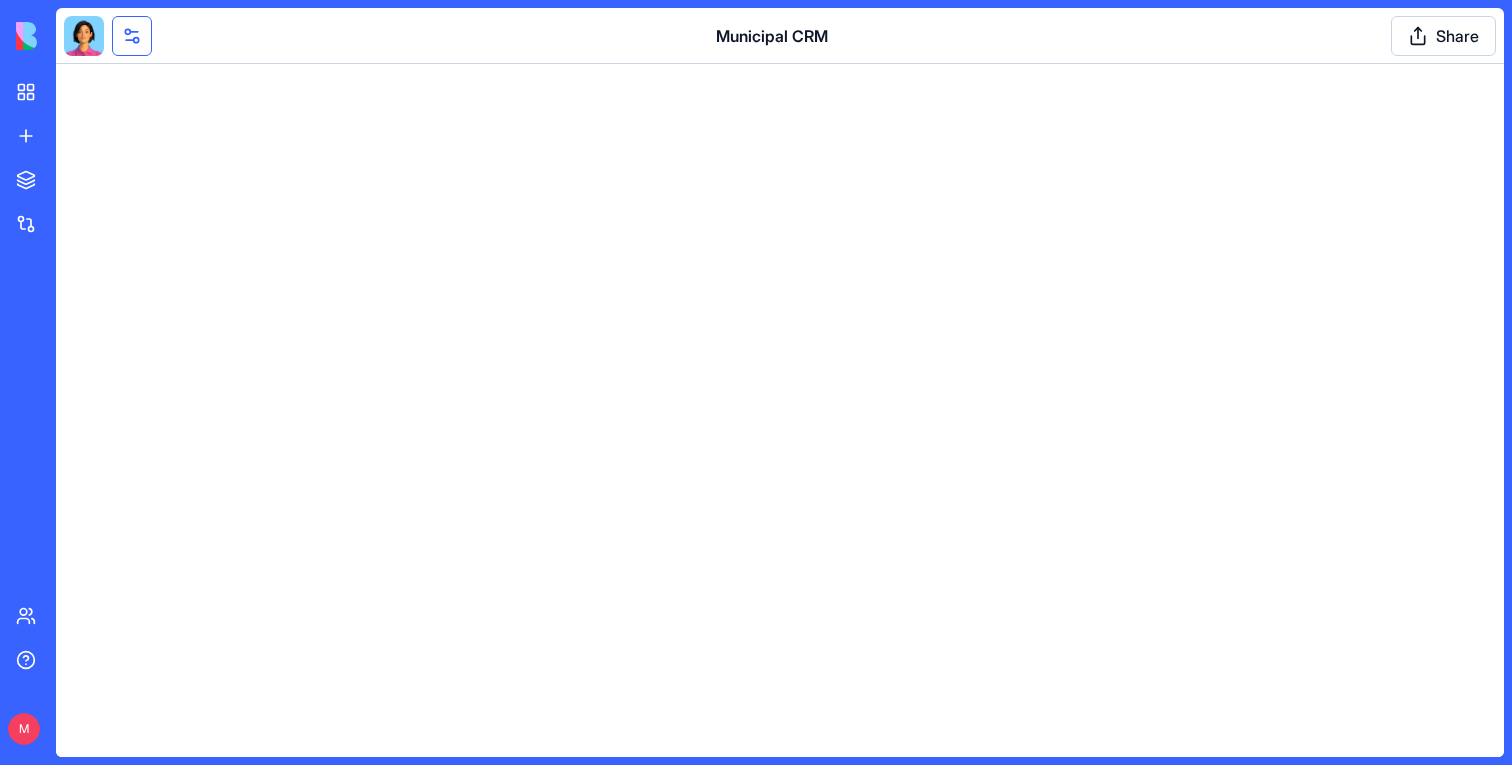 click at bounding box center (132, 36) 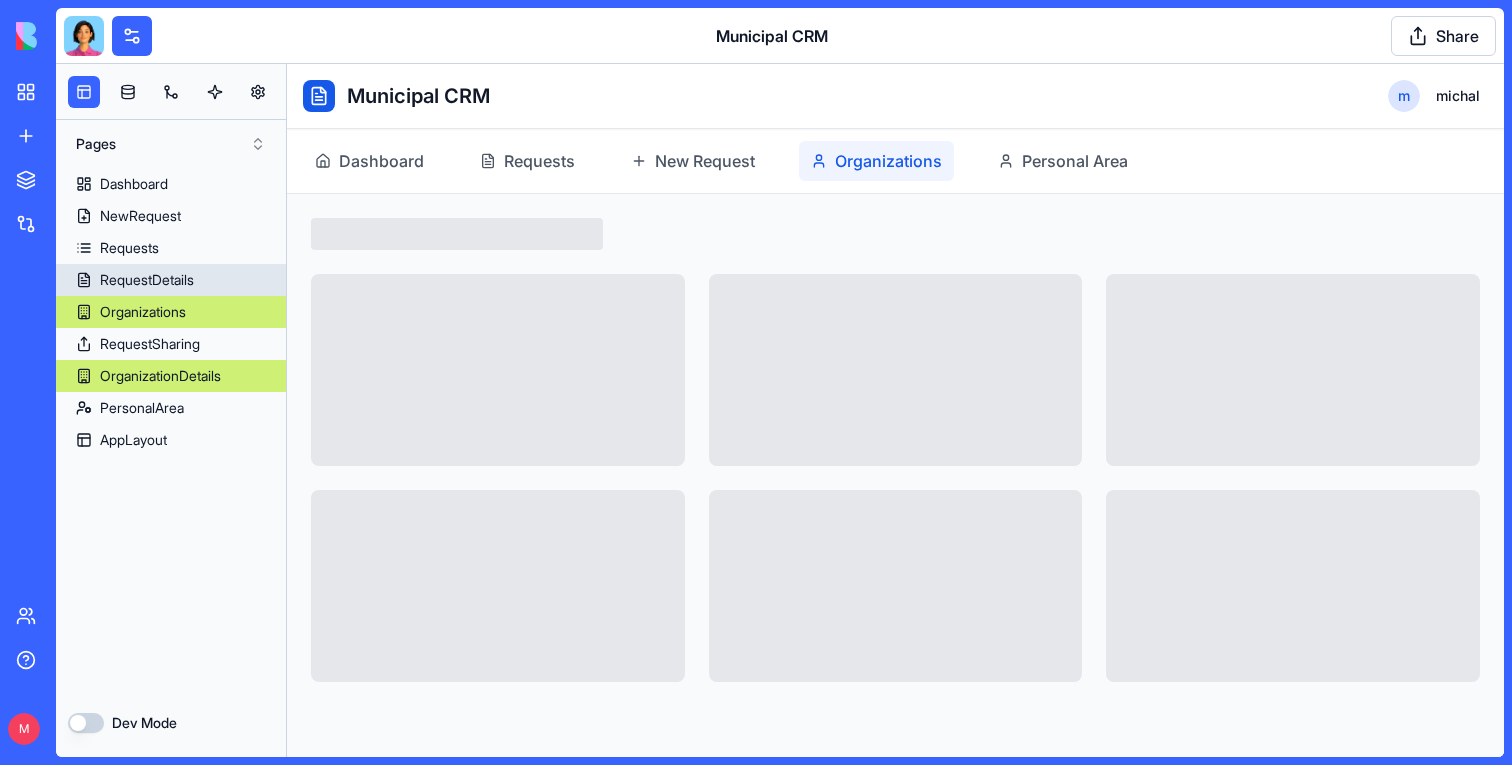 click on "Organizations" at bounding box center (171, 312) 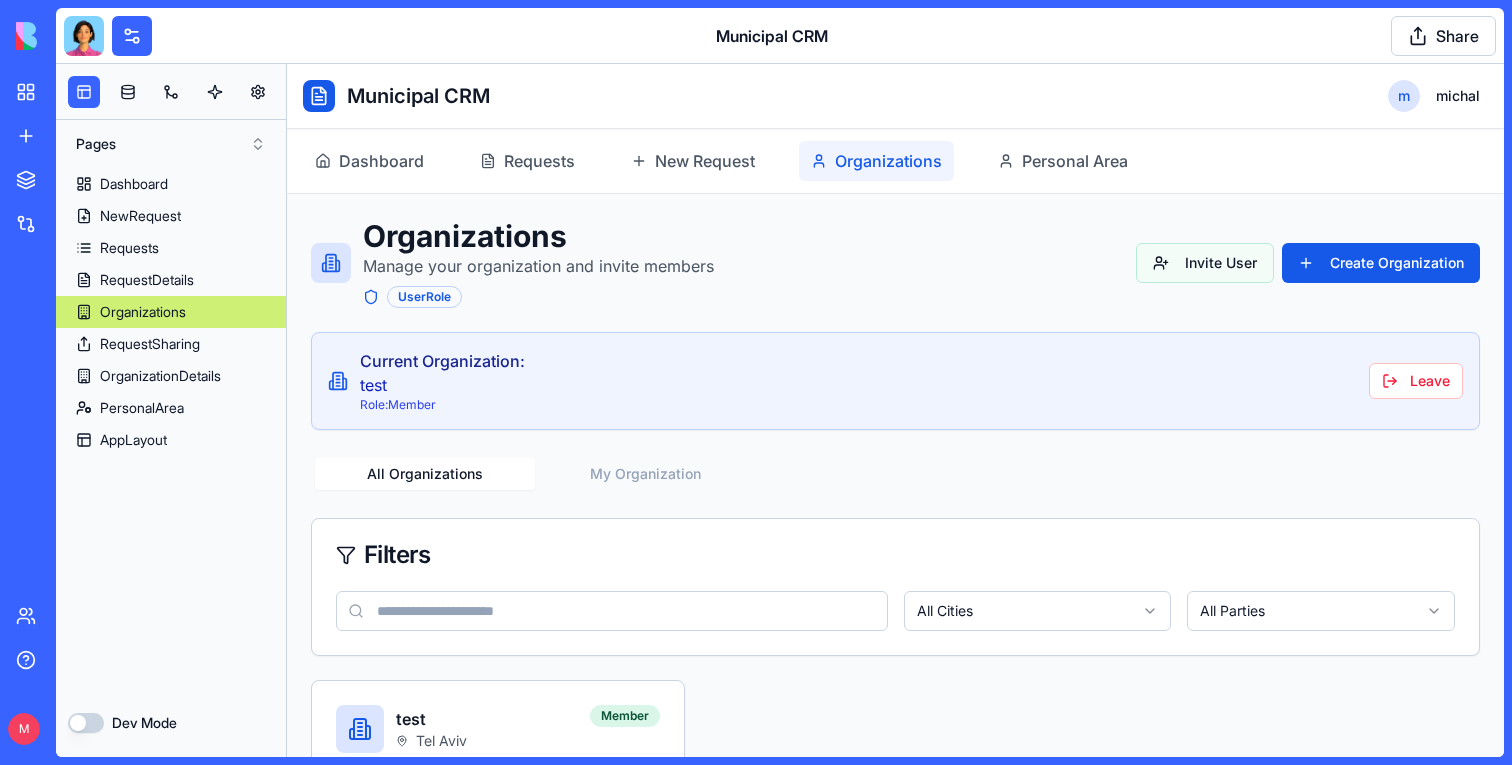 scroll, scrollTop: 185, scrollLeft: 0, axis: vertical 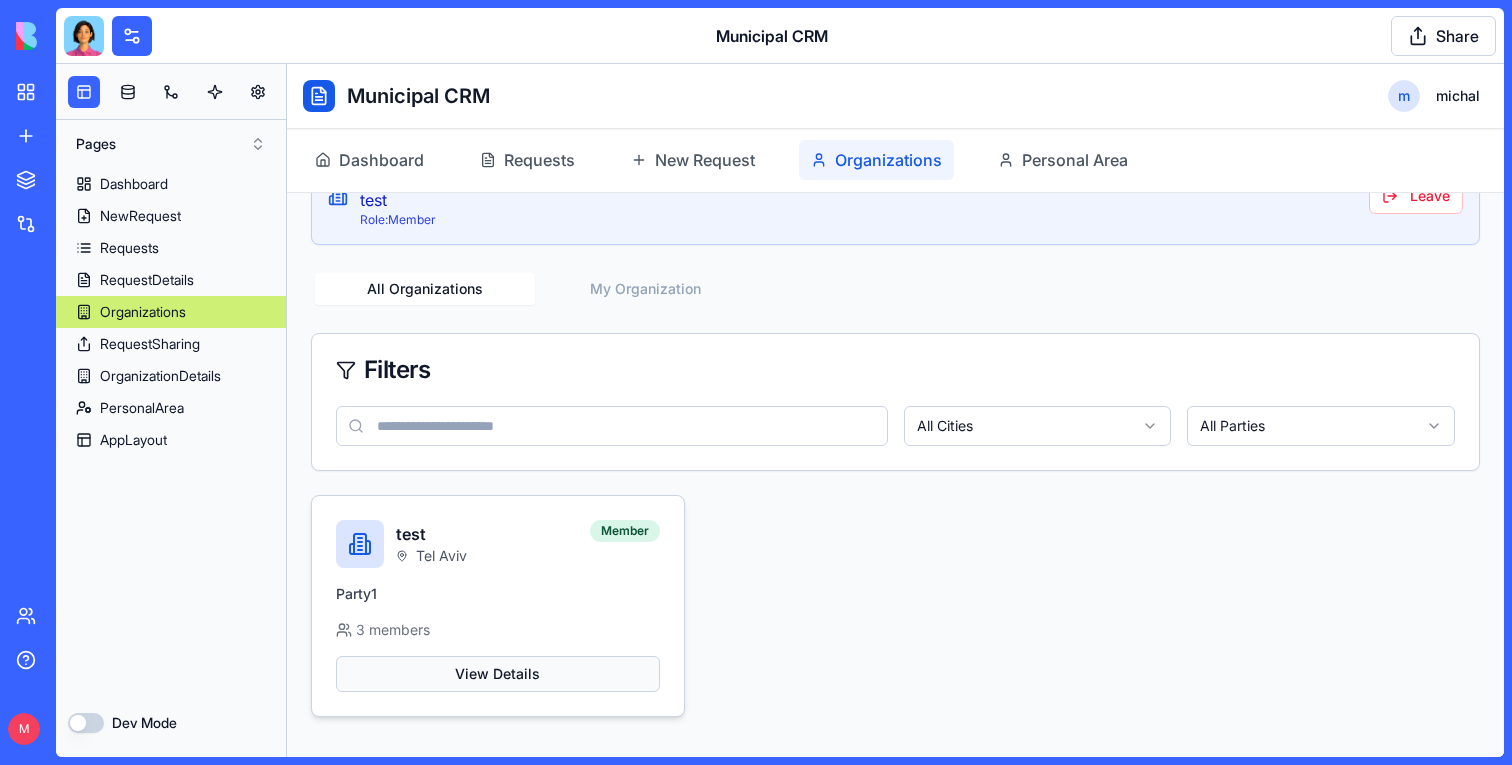 click on "View Details" at bounding box center (498, 674) 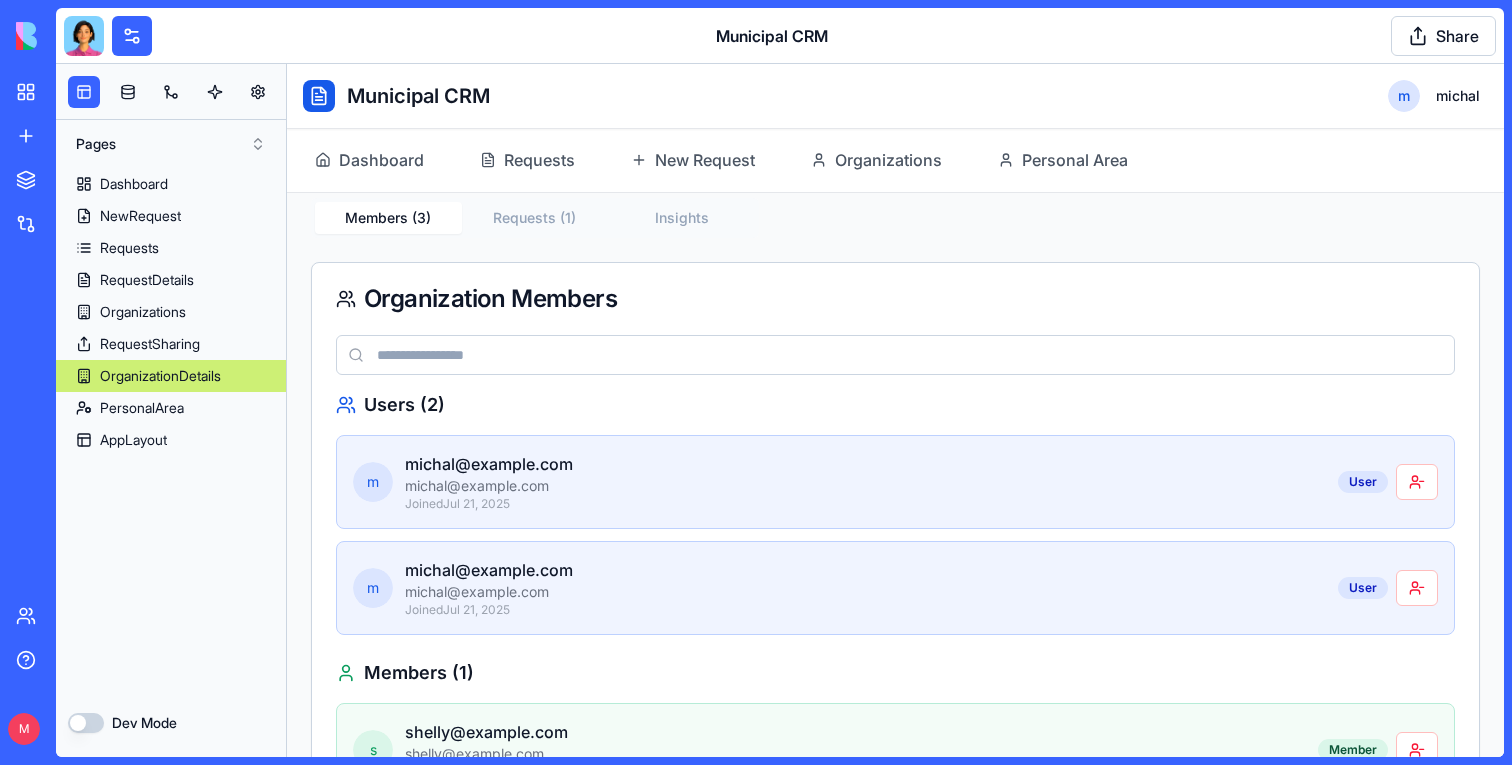 scroll, scrollTop: 209, scrollLeft: 0, axis: vertical 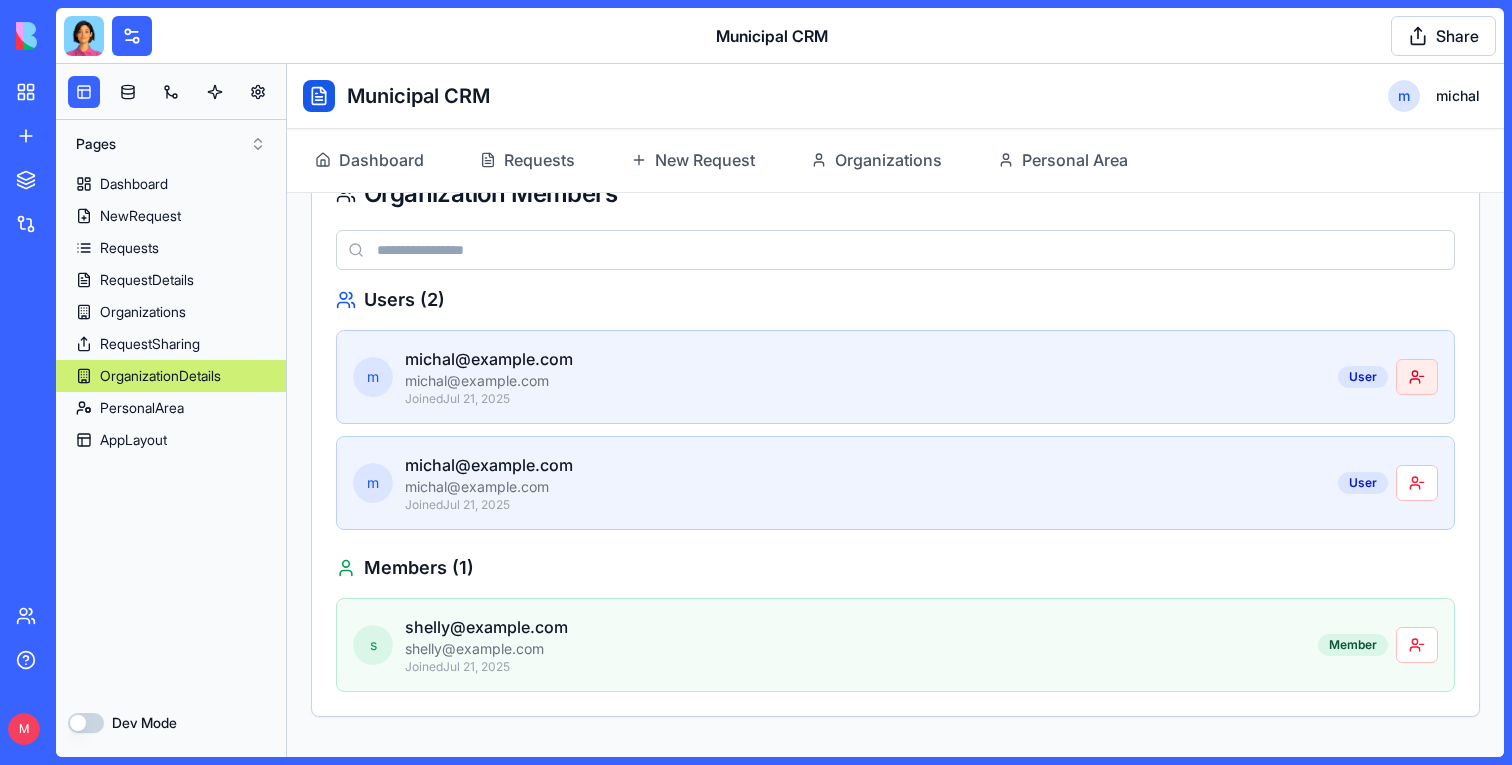 click at bounding box center [1417, 377] 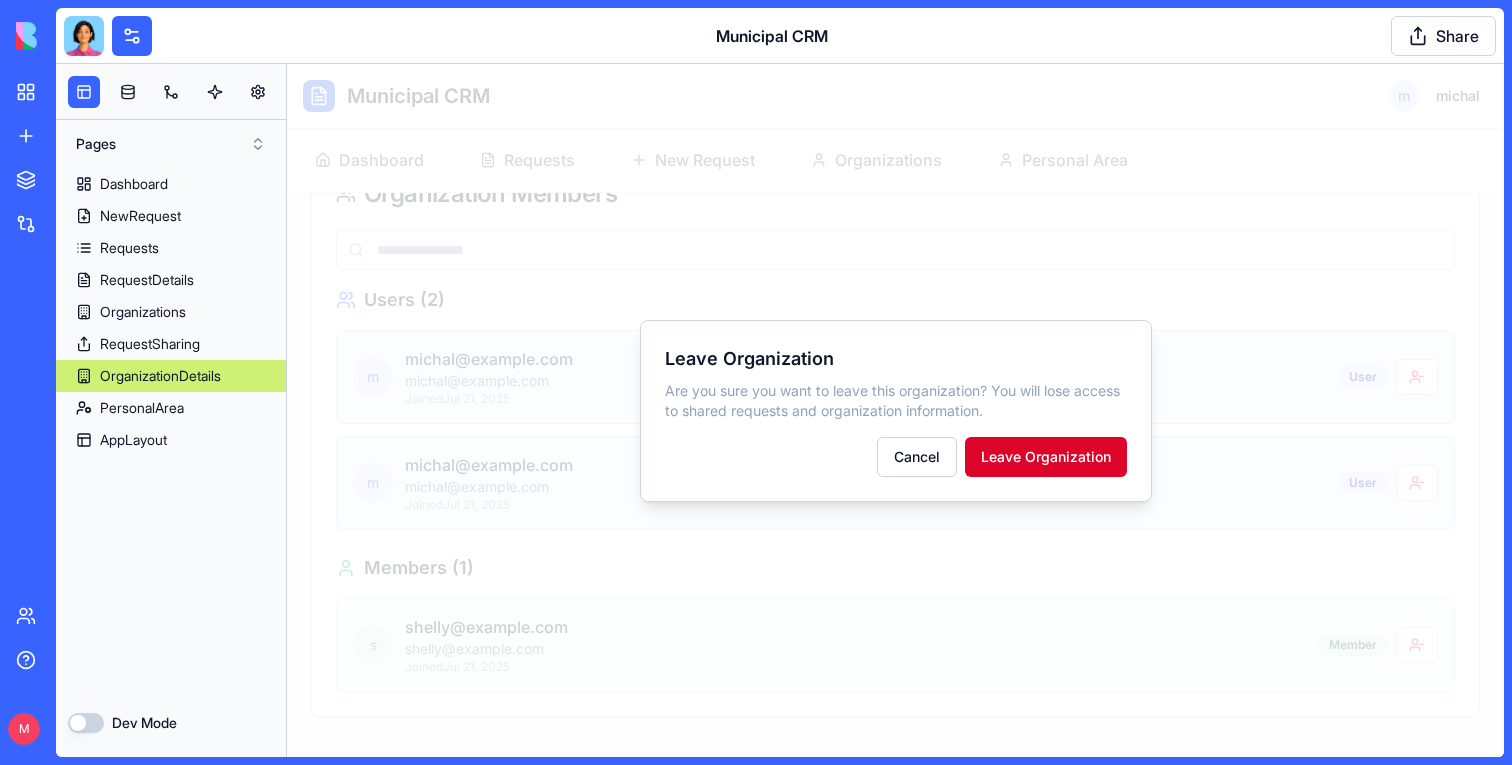 click on "Leave Organization" at bounding box center (1046, 457) 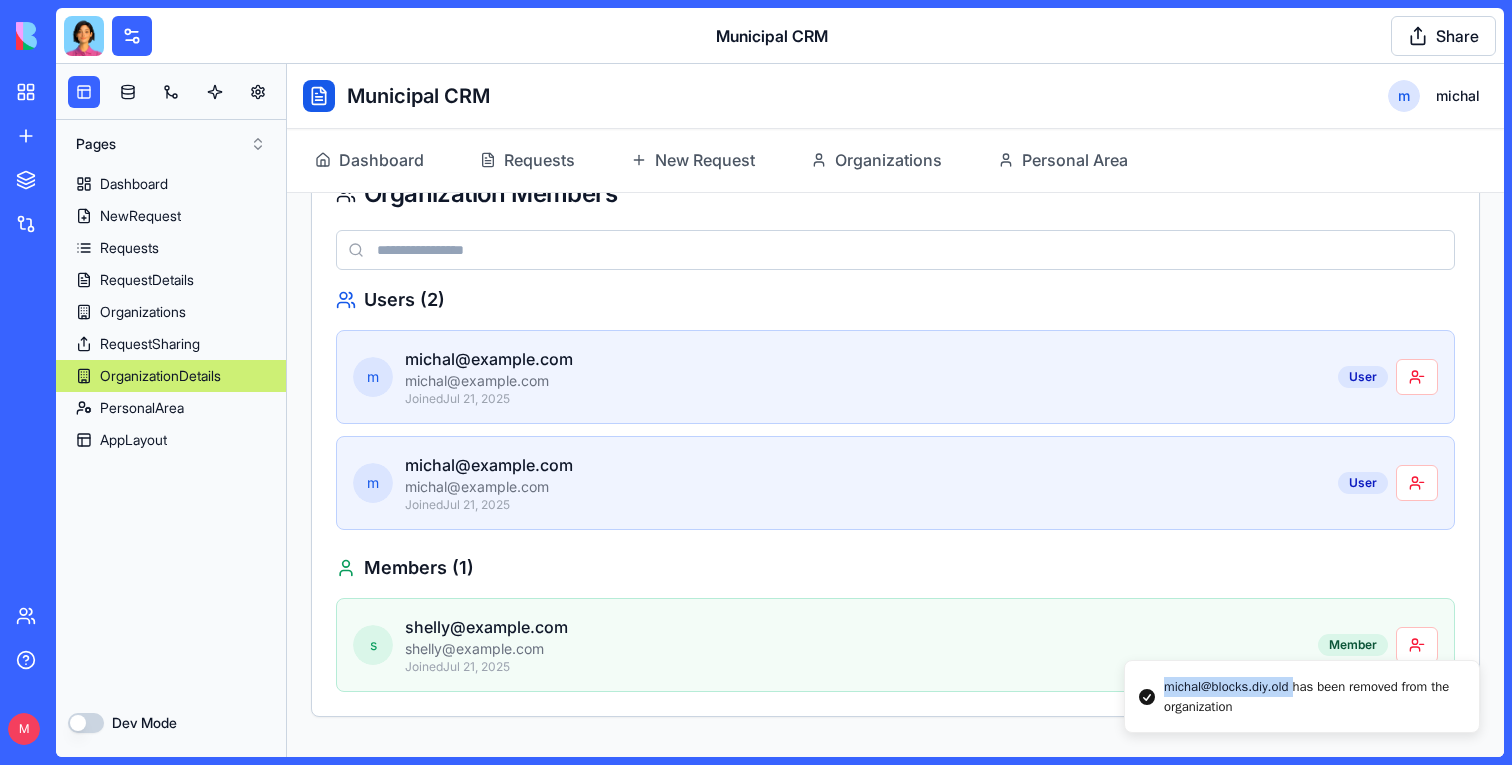 drag, startPoint x: 1303, startPoint y: 686, endPoint x: 1167, endPoint y: 681, distance: 136.09187 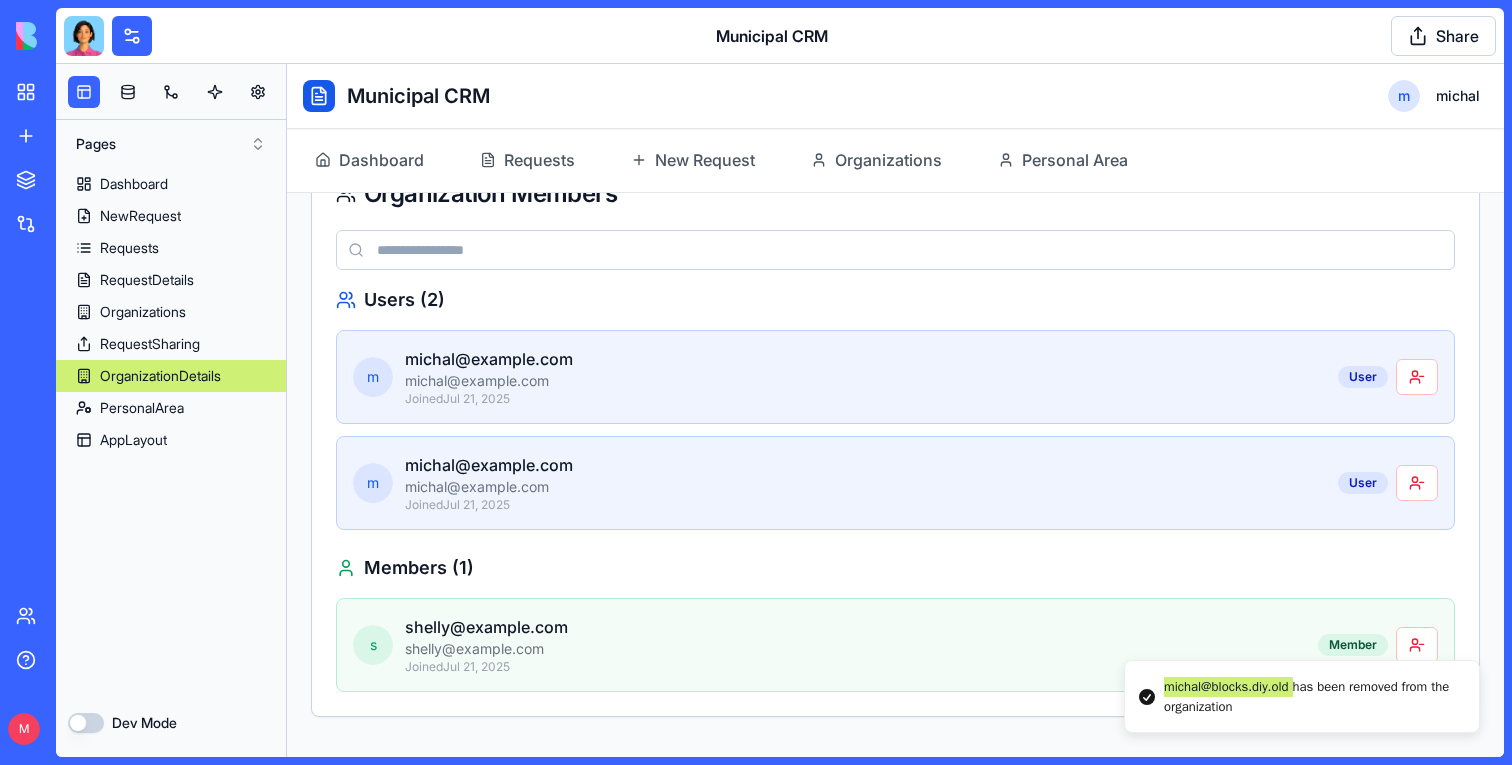 click at bounding box center [84, 36] 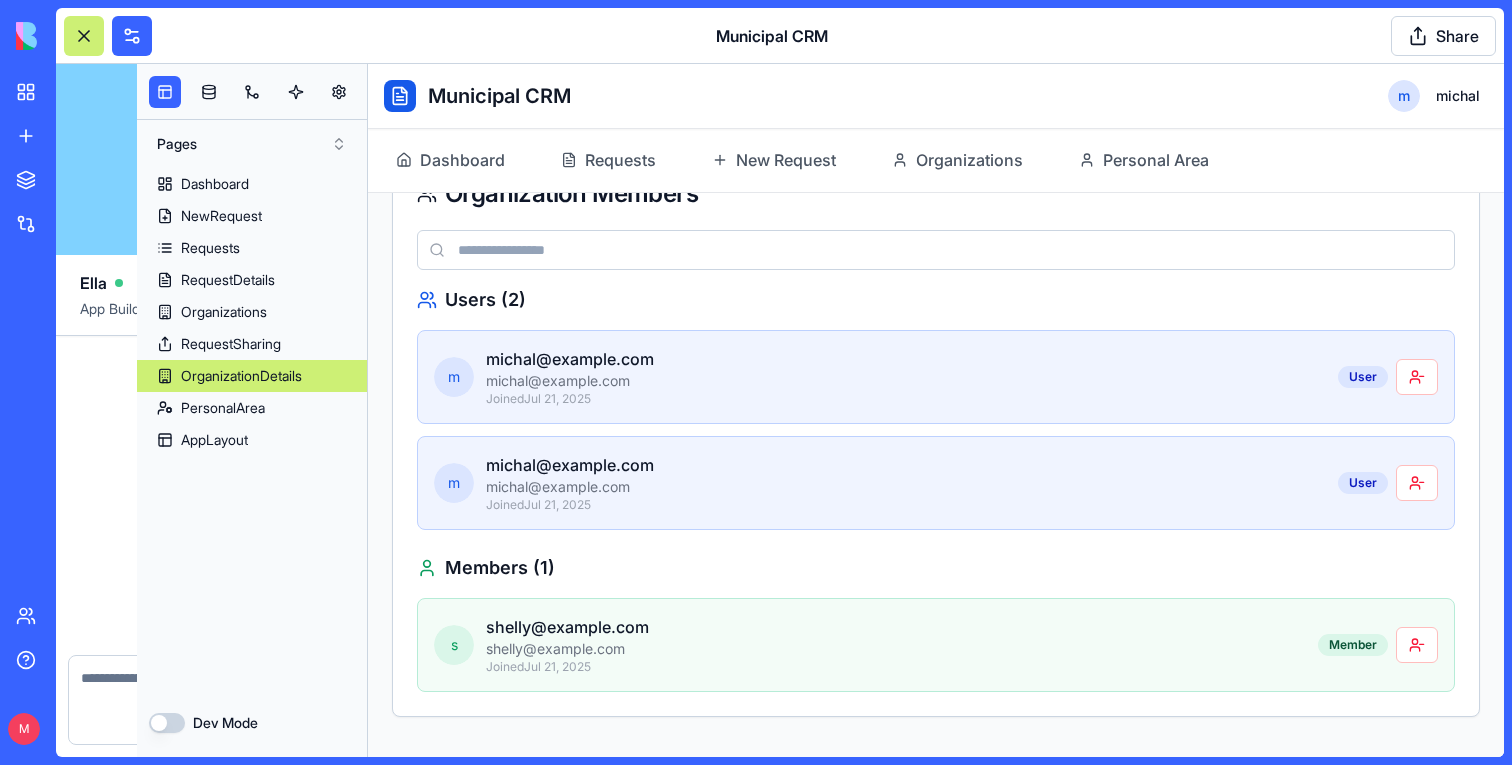 scroll, scrollTop: 68581, scrollLeft: 0, axis: vertical 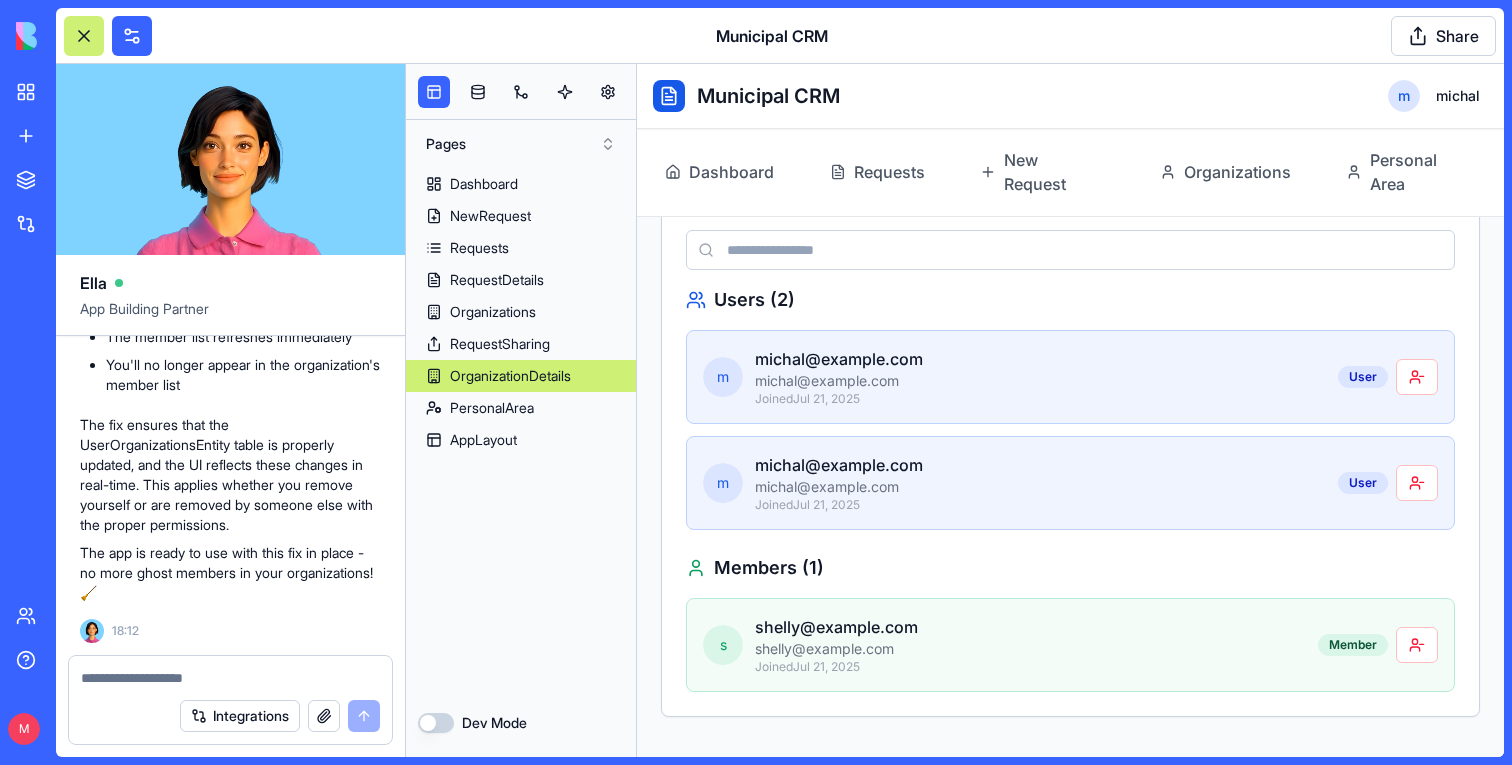 click on "Integrations" at bounding box center (230, 716) 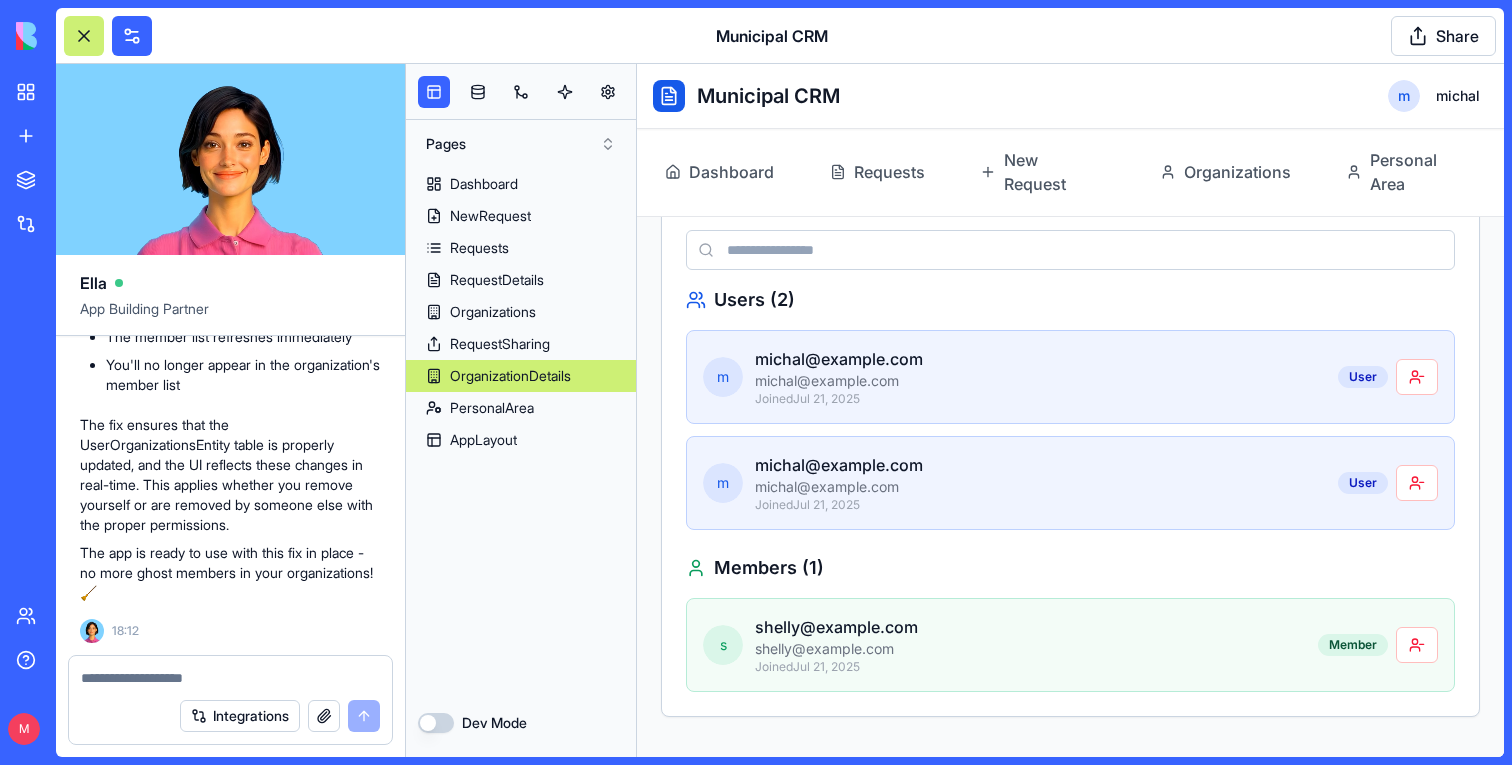 click on "Integrations" at bounding box center [230, 716] 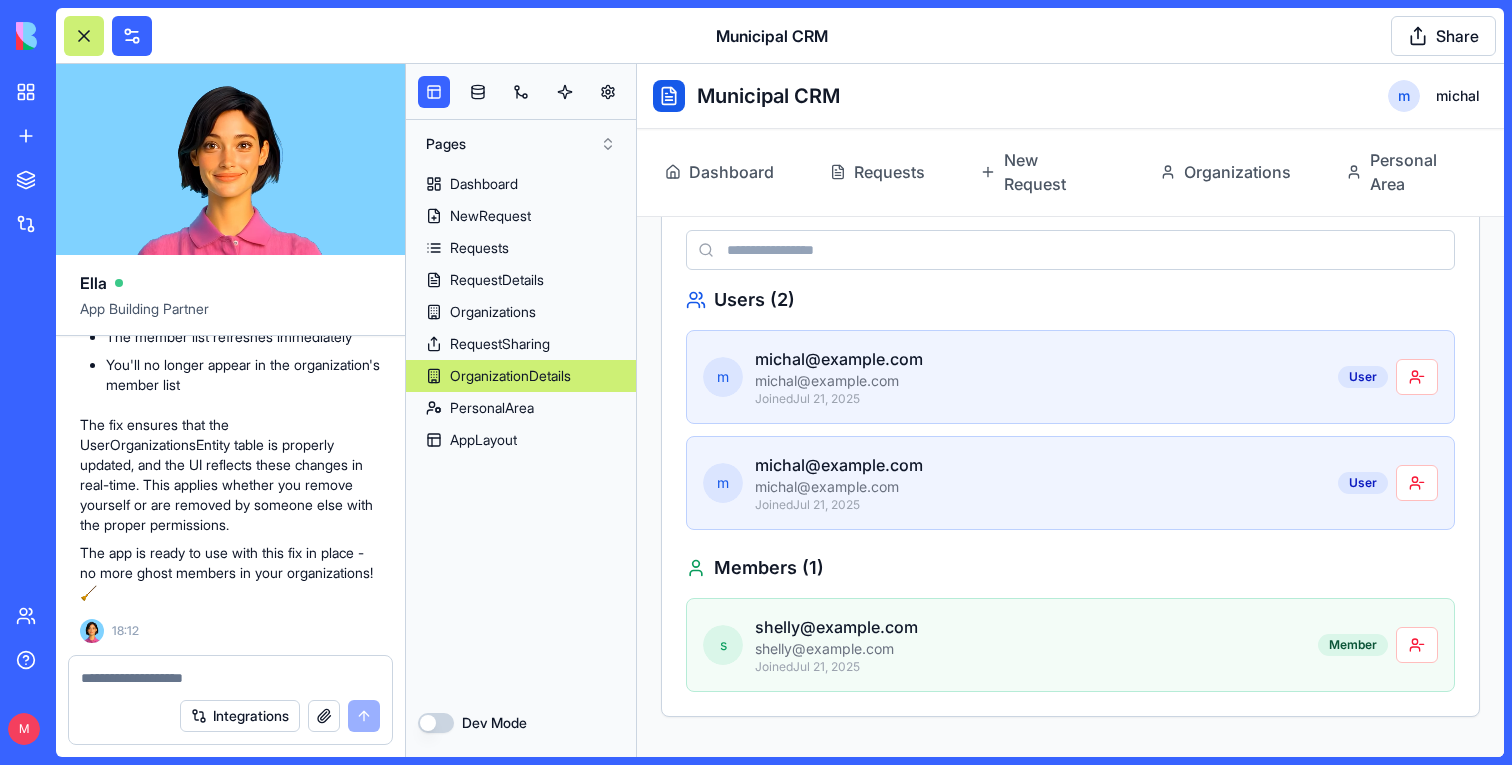 click at bounding box center [230, 678] 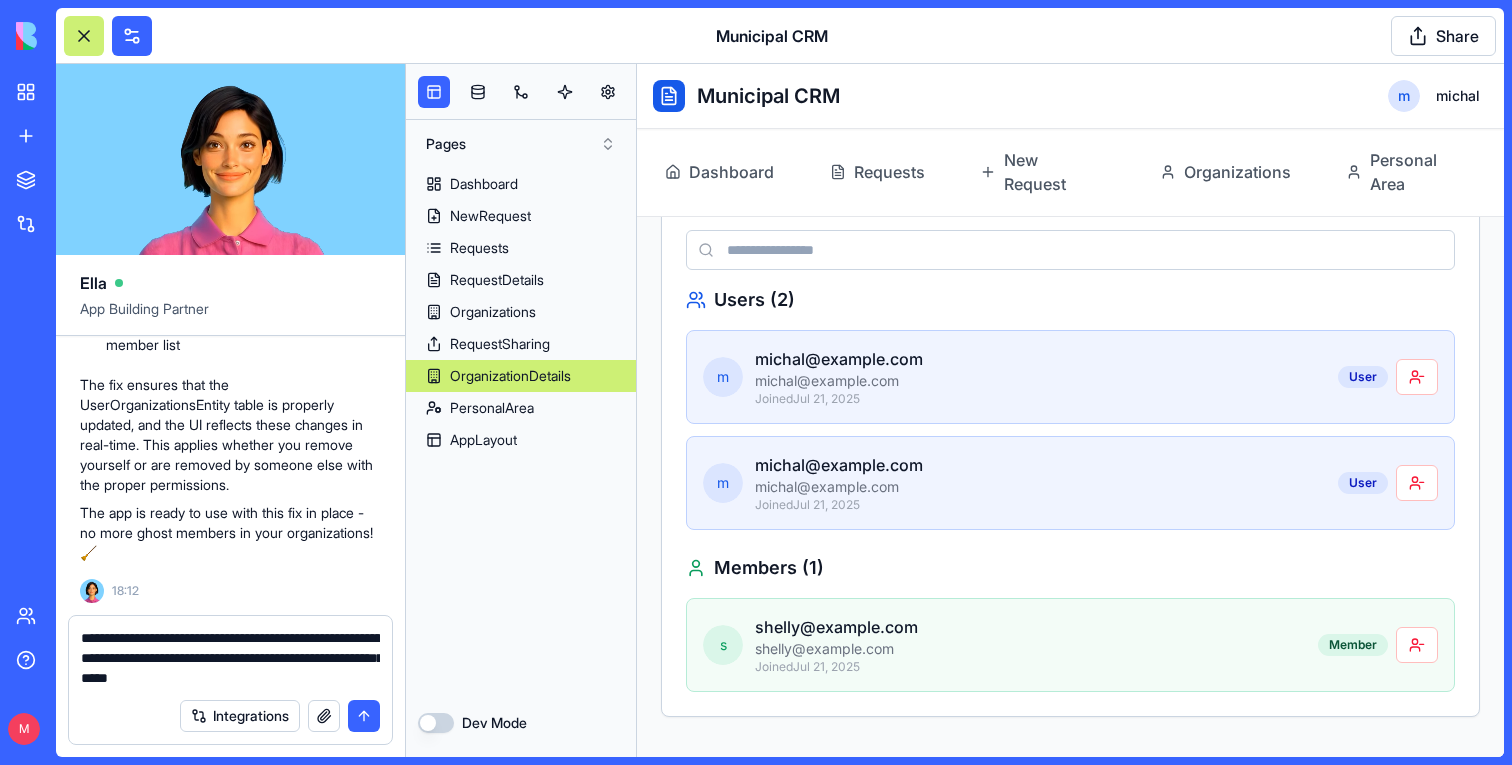 type on "**********" 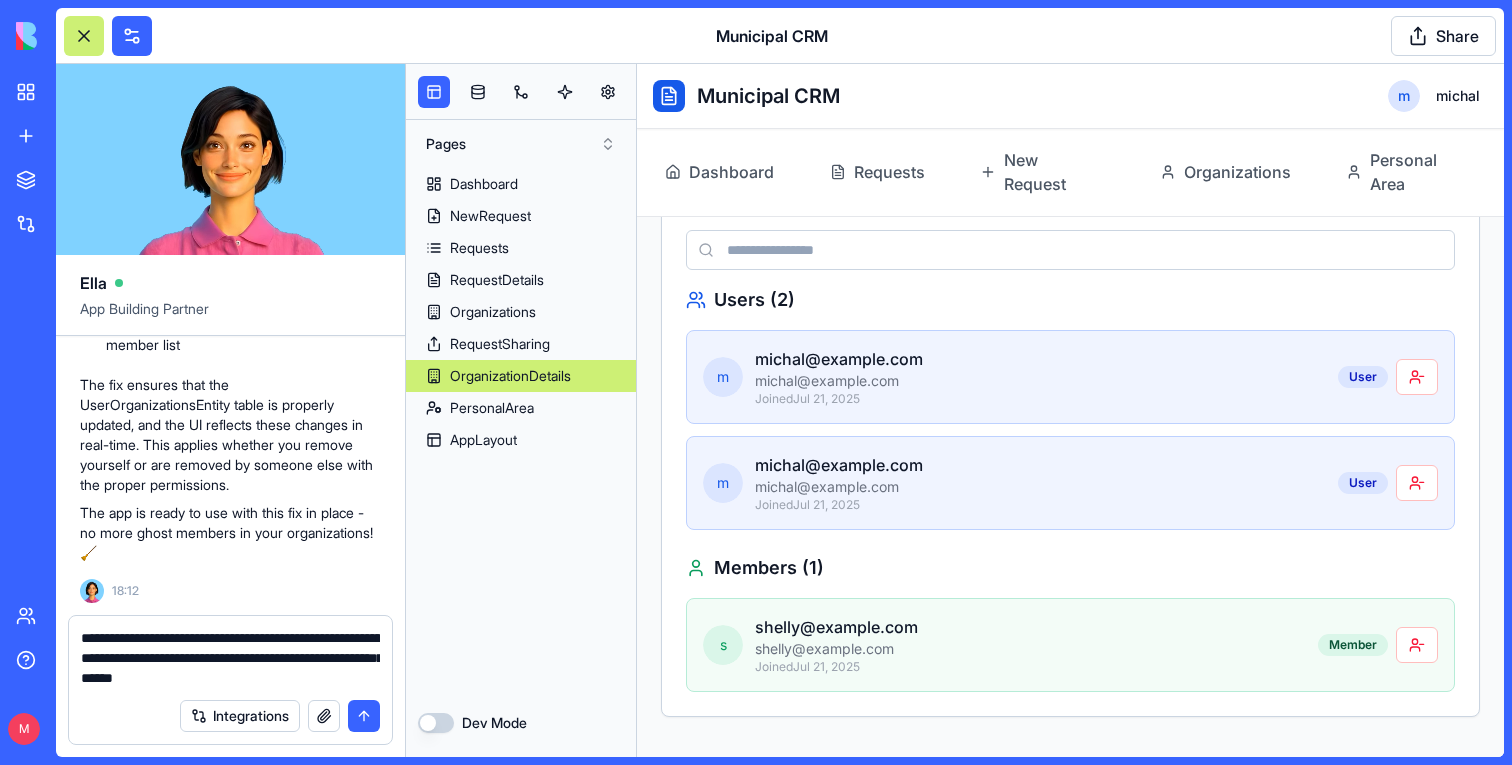 type 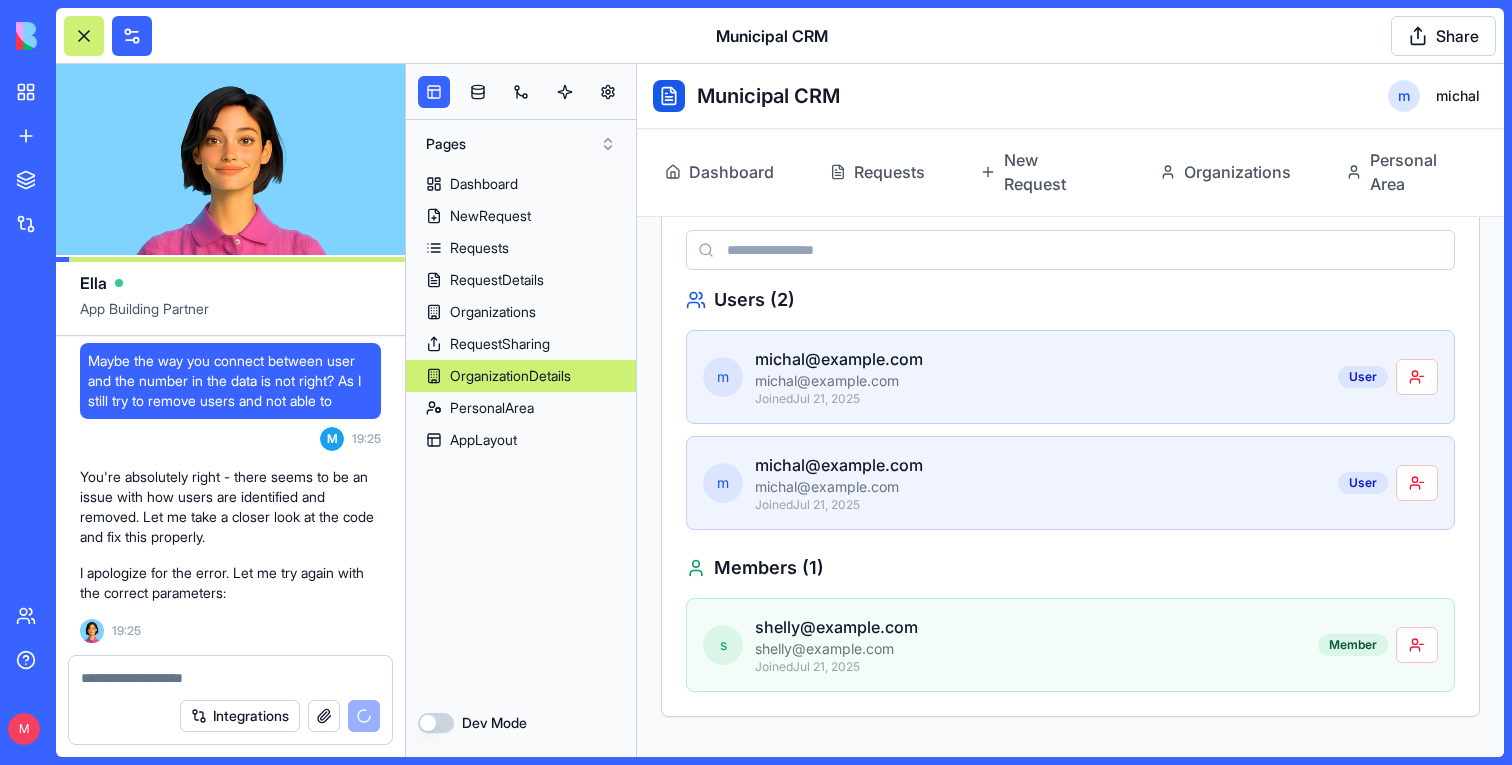 scroll, scrollTop: 68945, scrollLeft: 0, axis: vertical 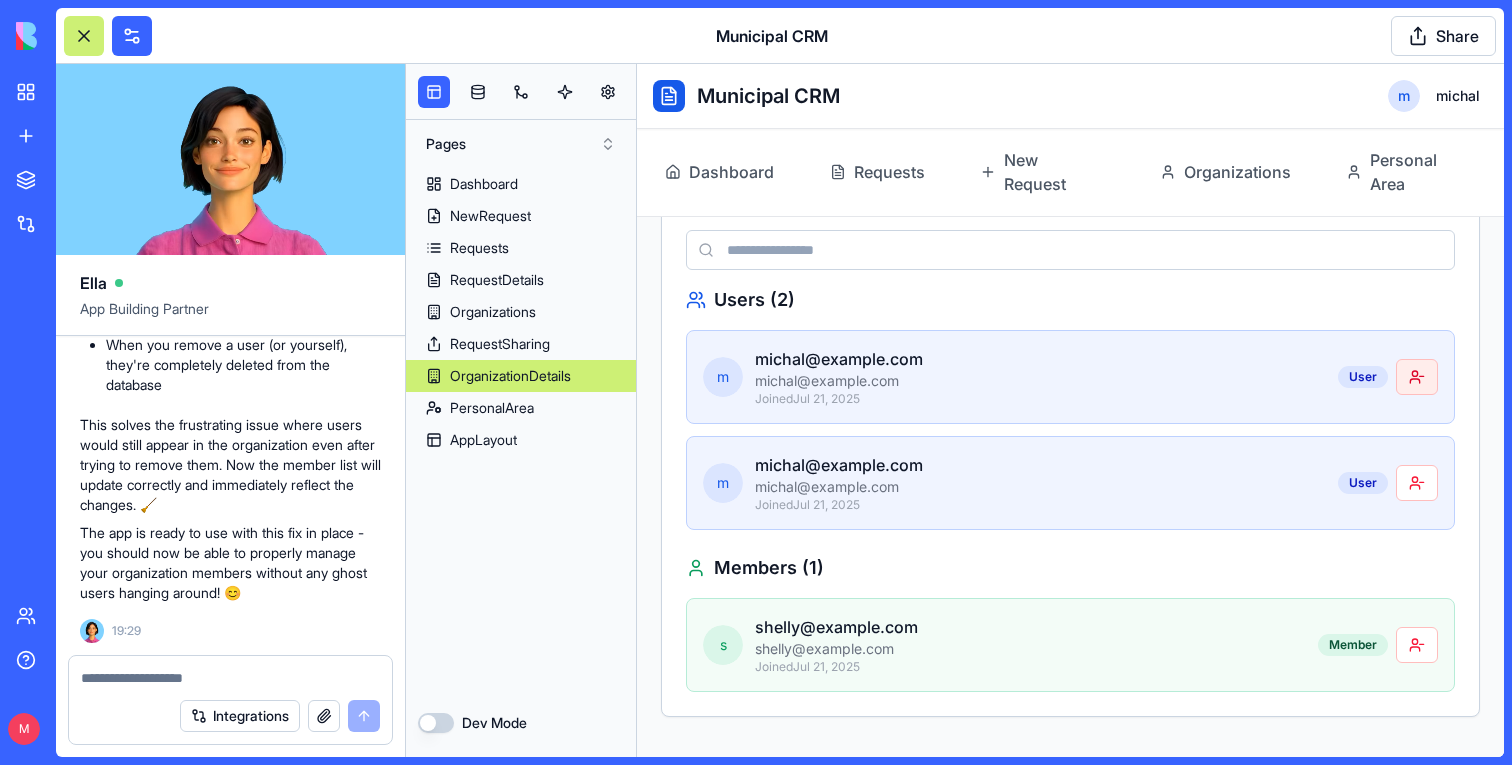 click at bounding box center [1417, 377] 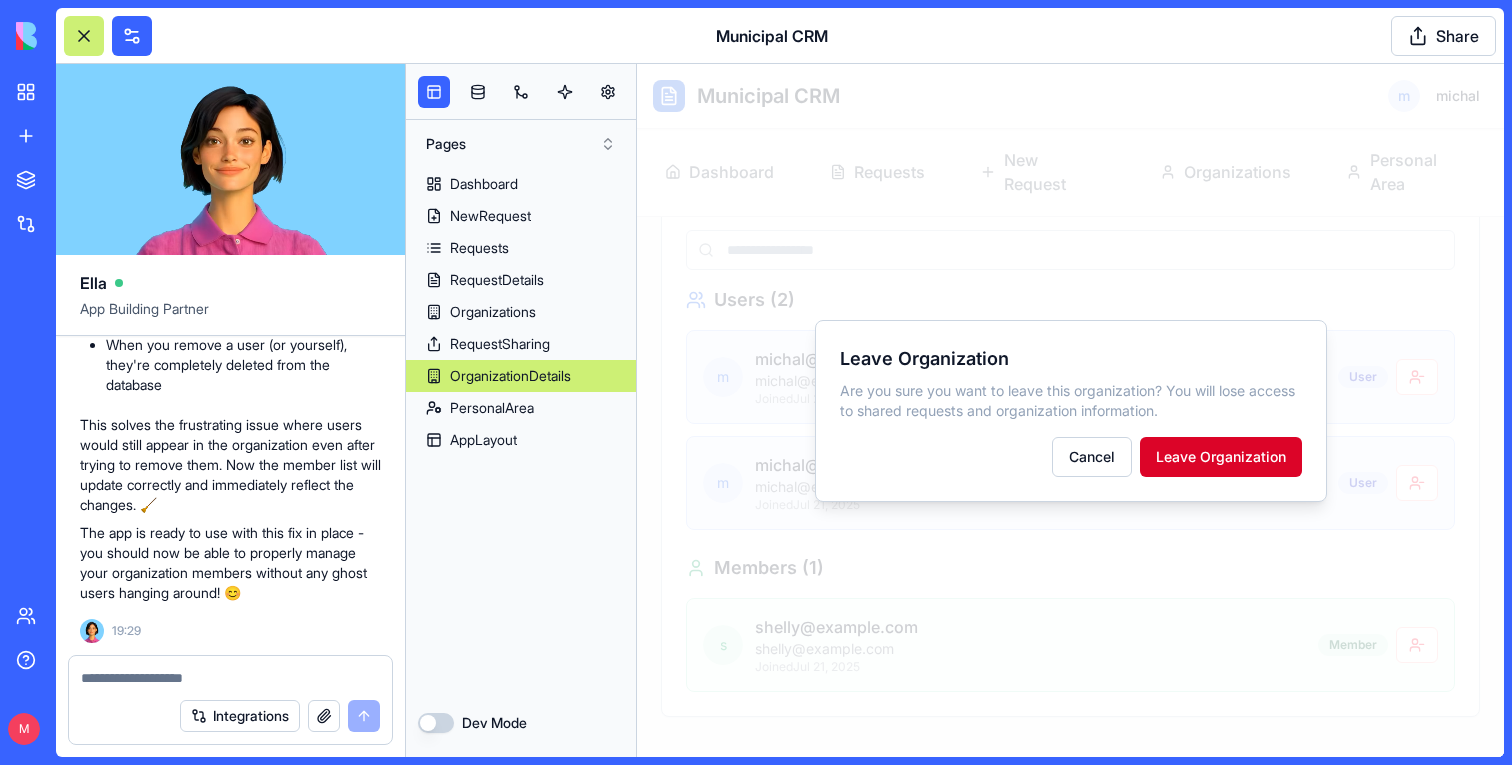 click on "Leave Organization" at bounding box center [1221, 457] 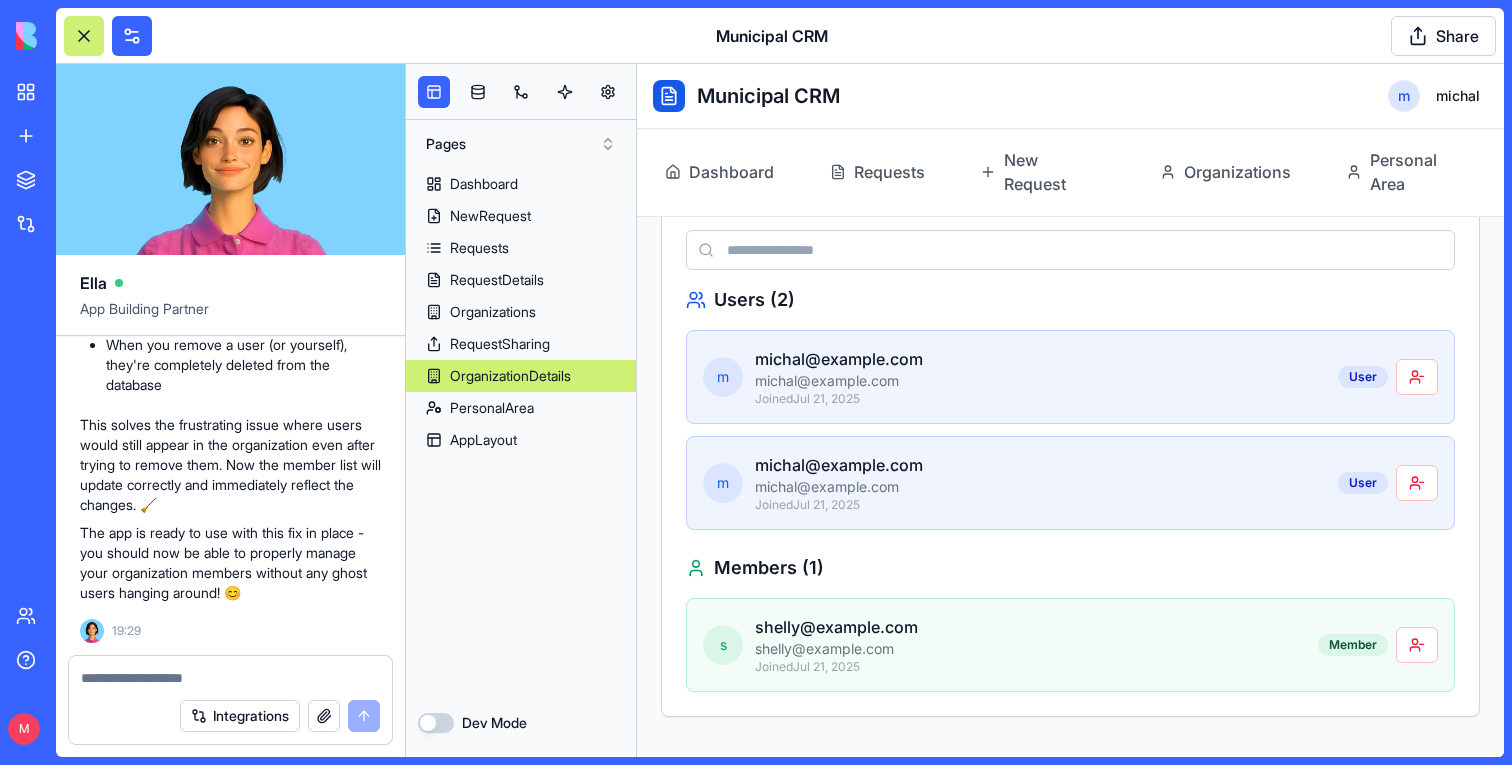 type 